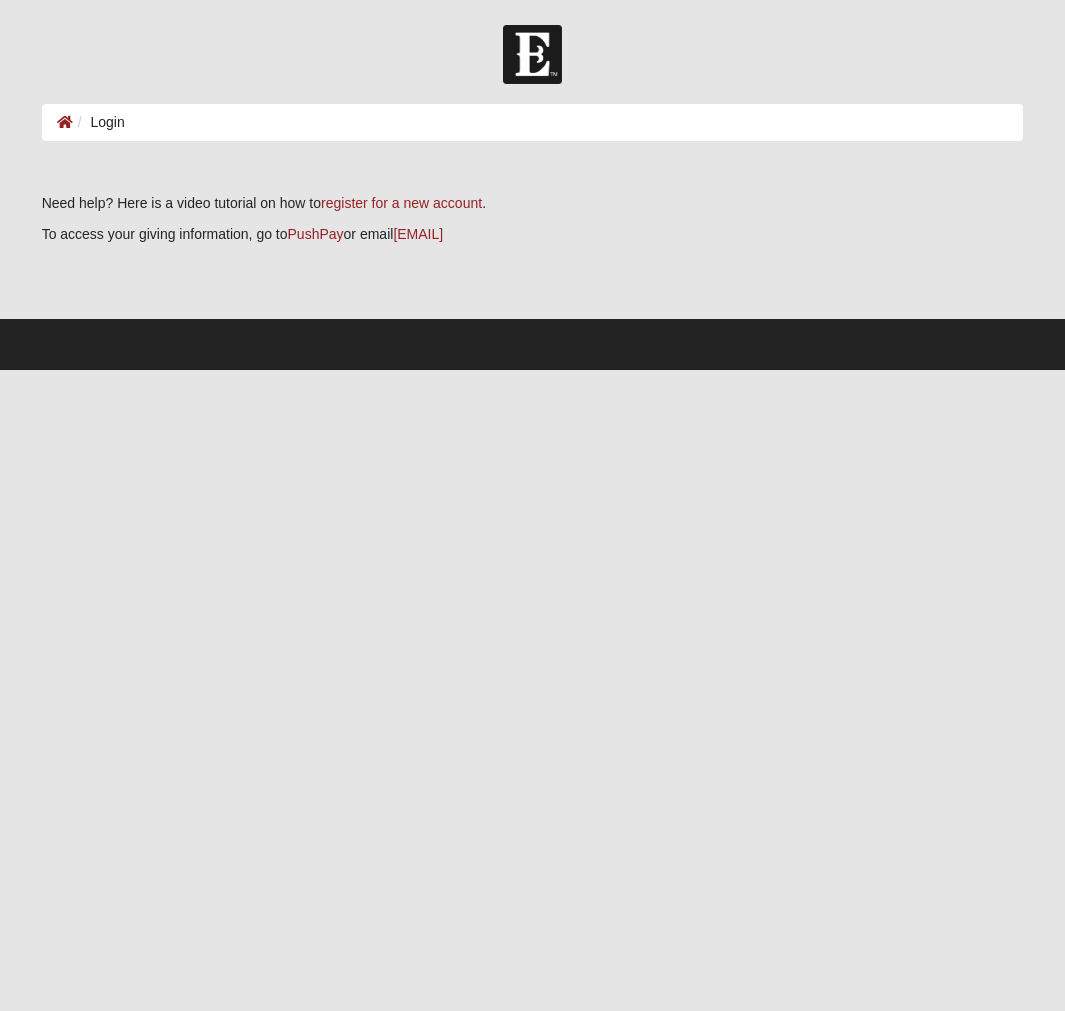 scroll, scrollTop: 0, scrollLeft: 0, axis: both 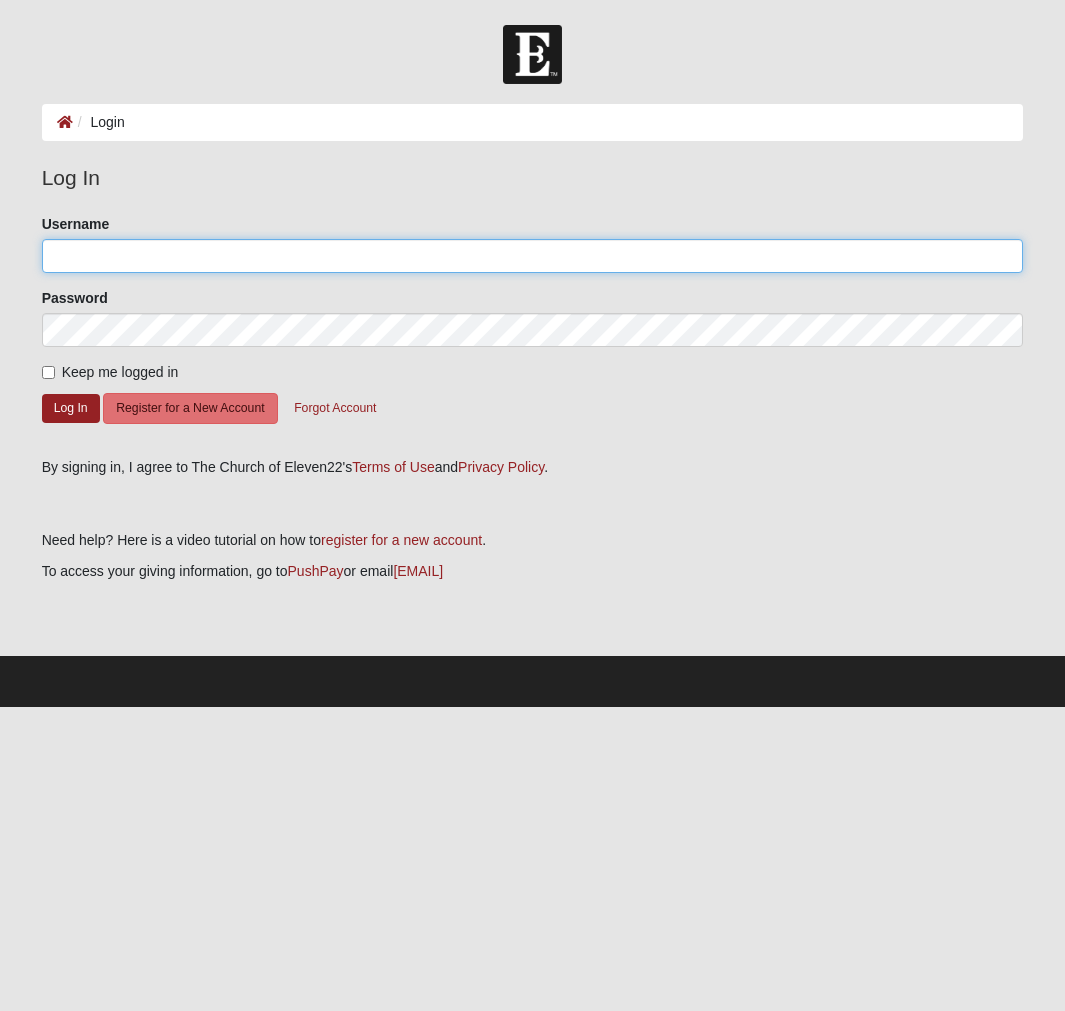 click on "Username" 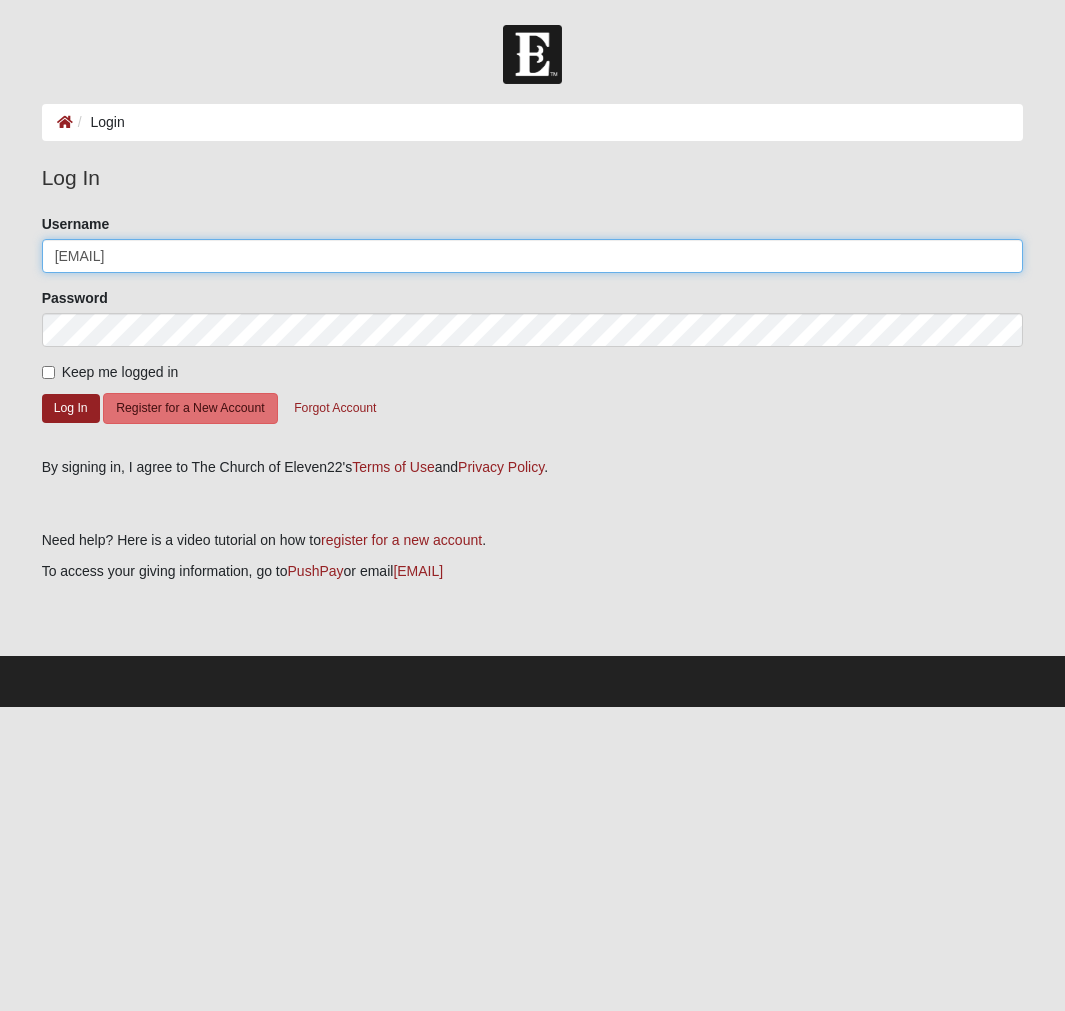 type on "[EMAIL]" 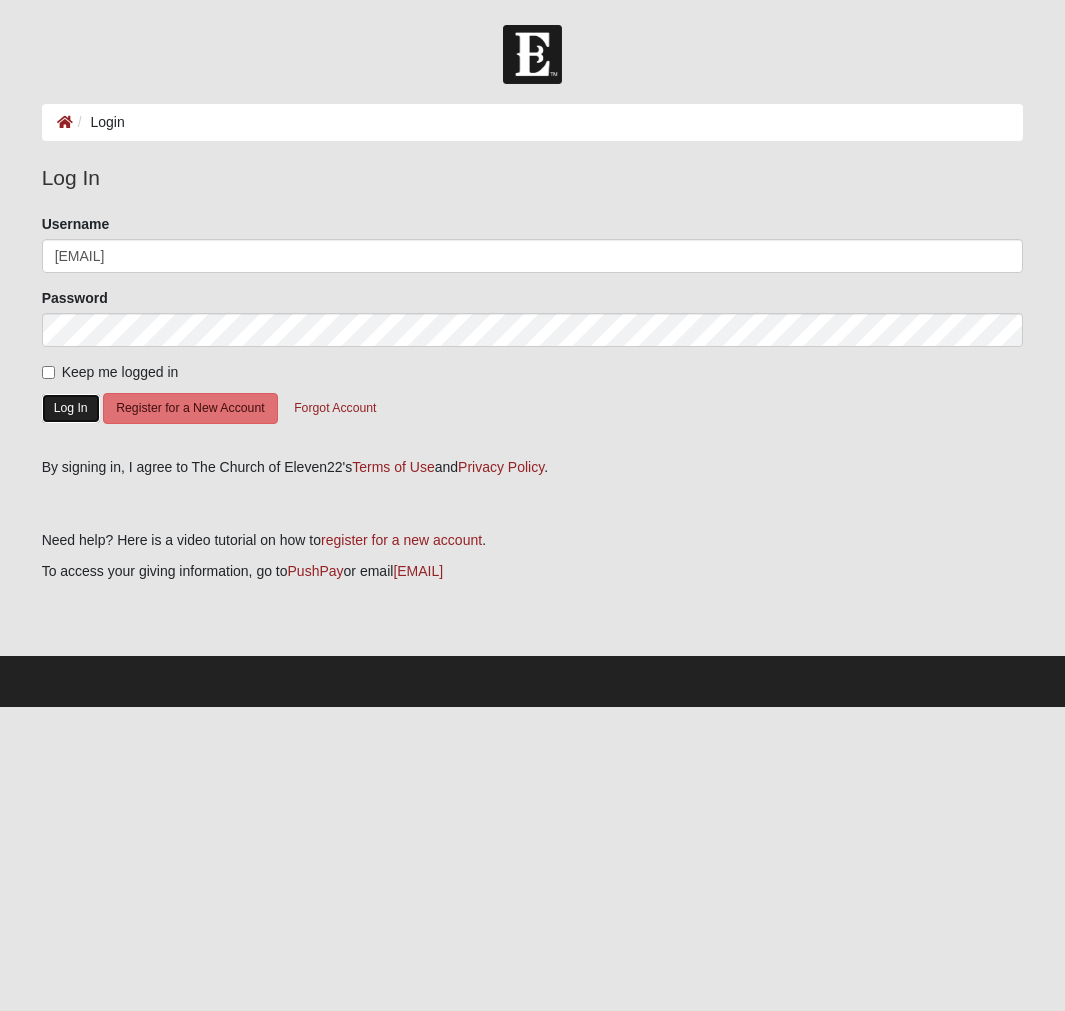 click on "Log In" 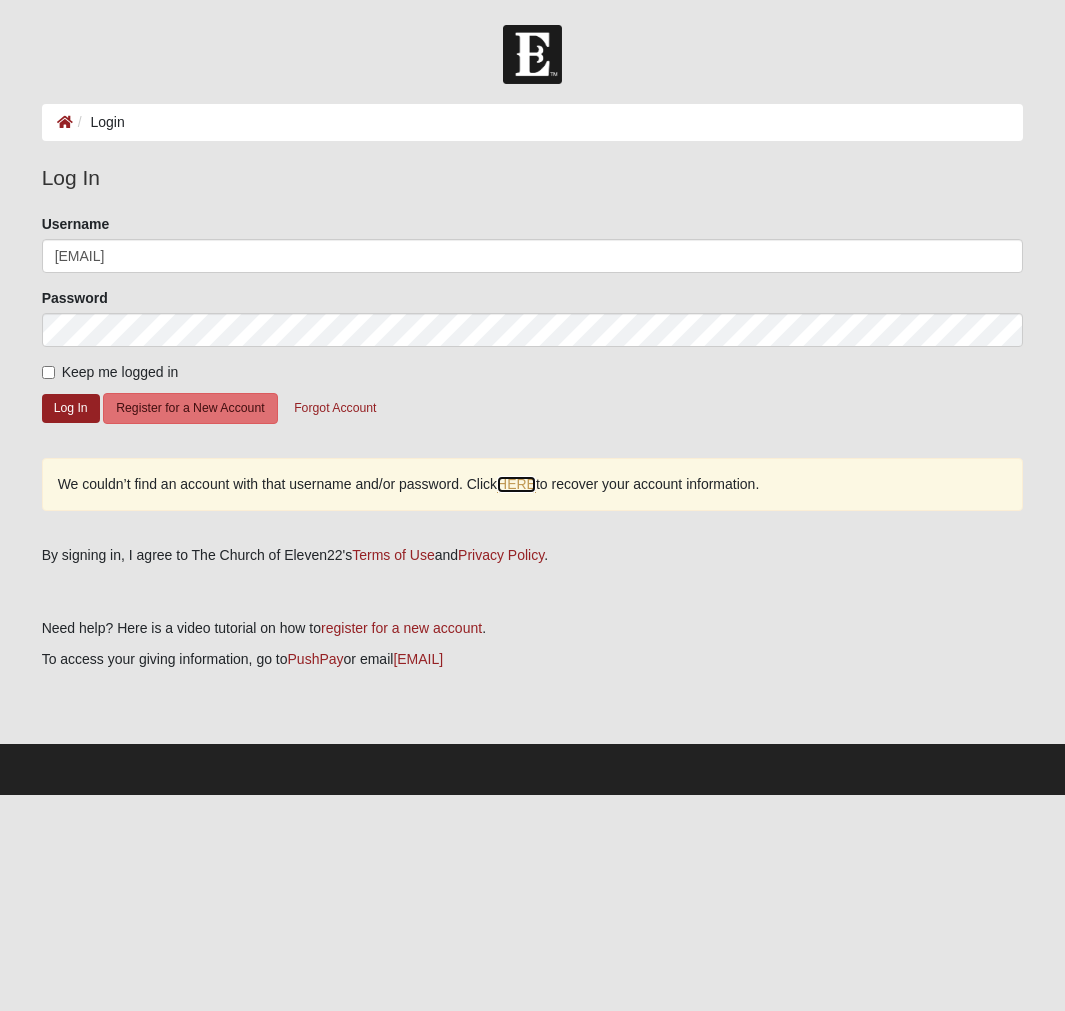 click on "HERE" at bounding box center [516, 484] 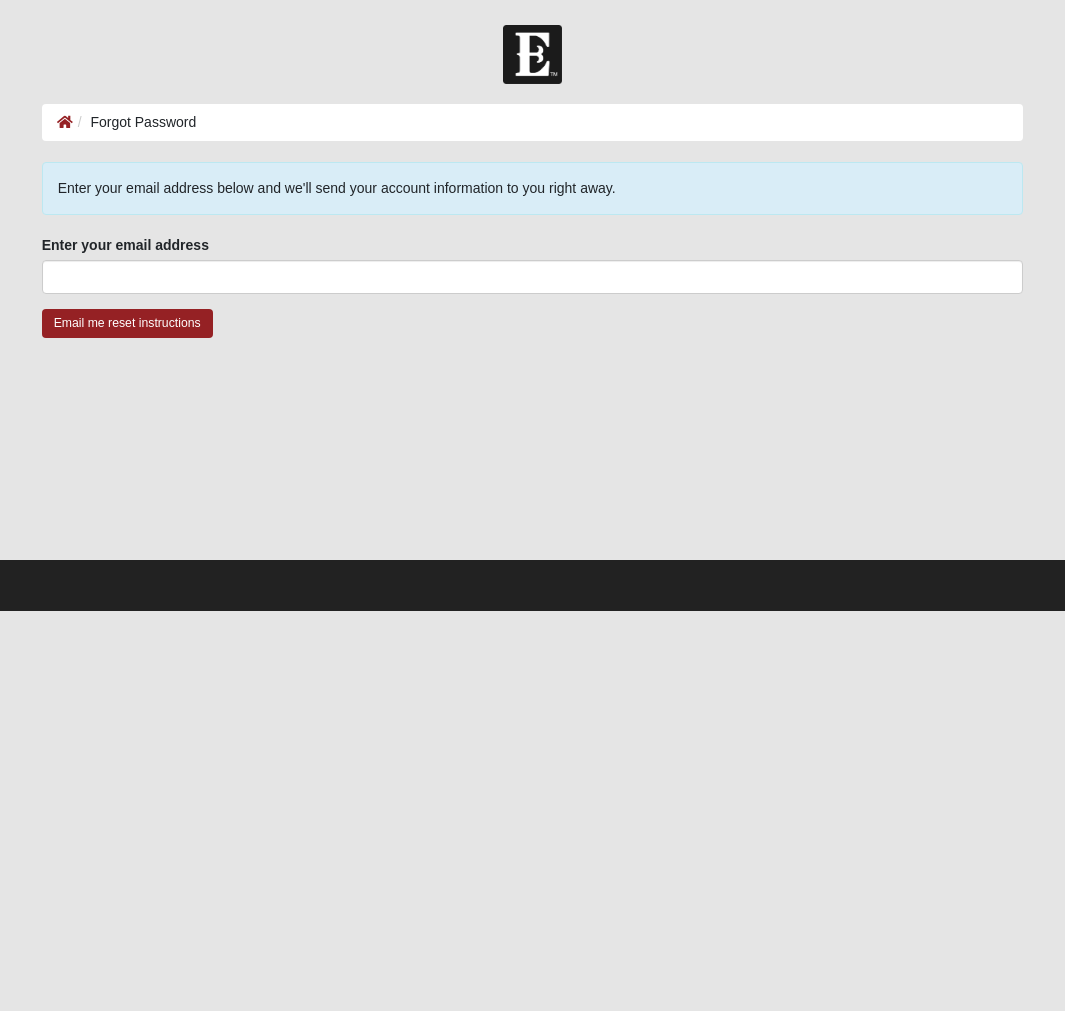scroll, scrollTop: 0, scrollLeft: 0, axis: both 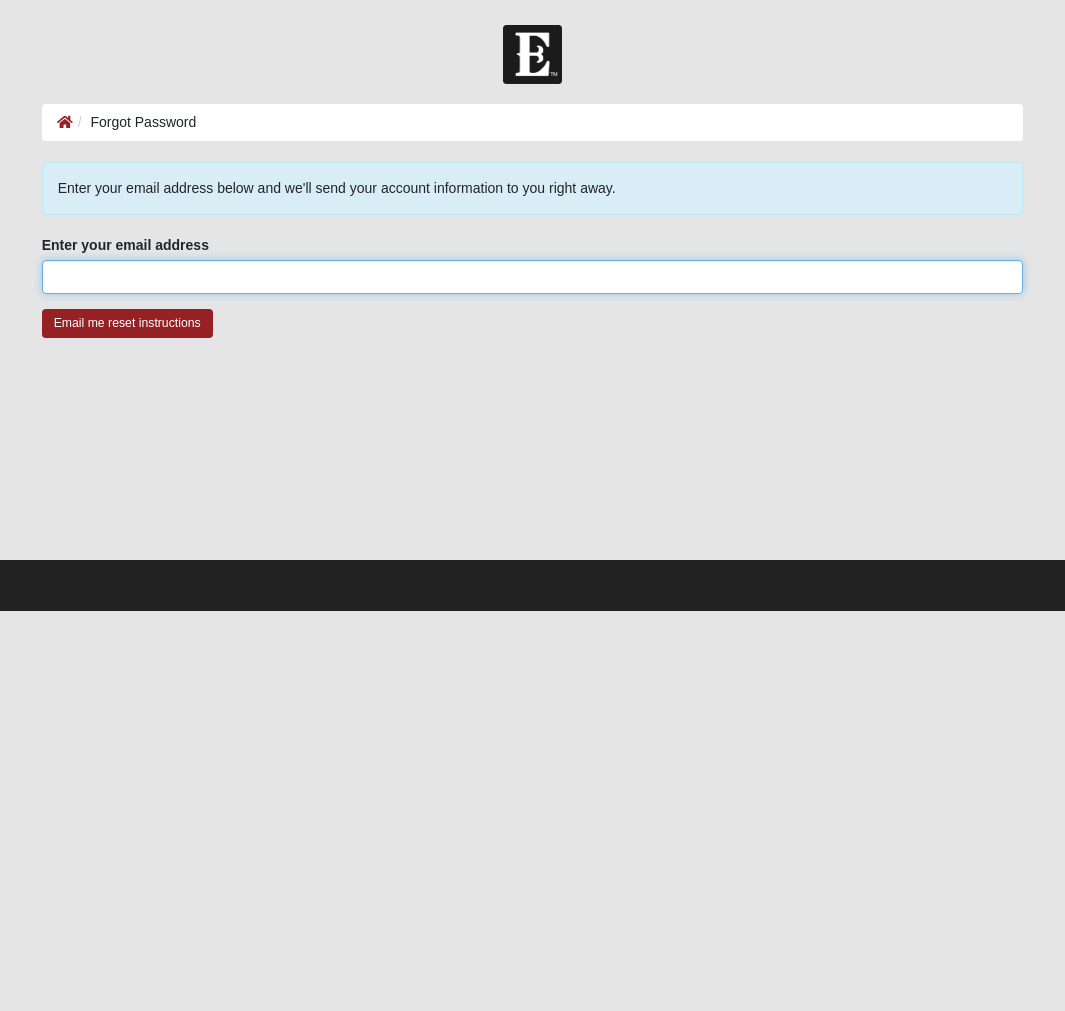 click on "Enter your email address" at bounding box center [533, 277] 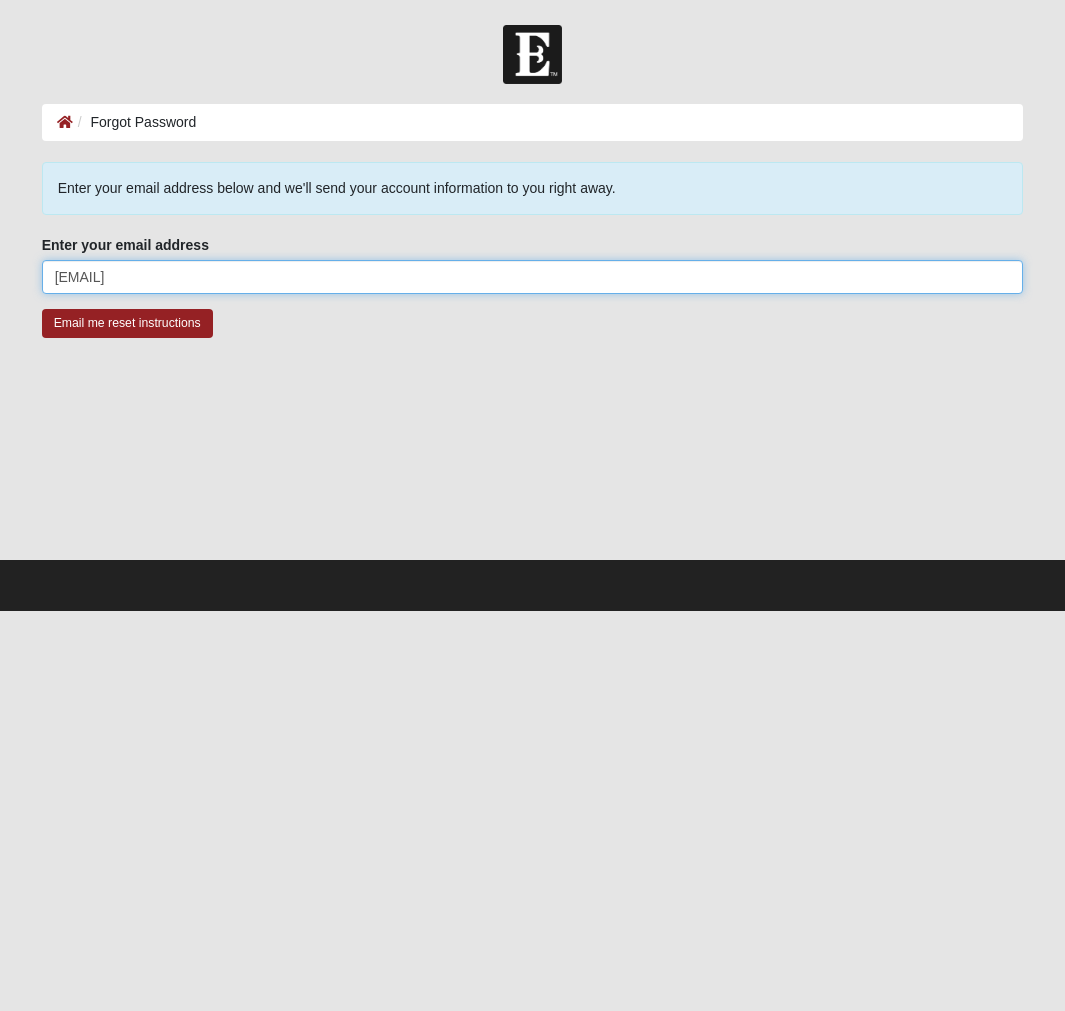 type on "[EMAIL]" 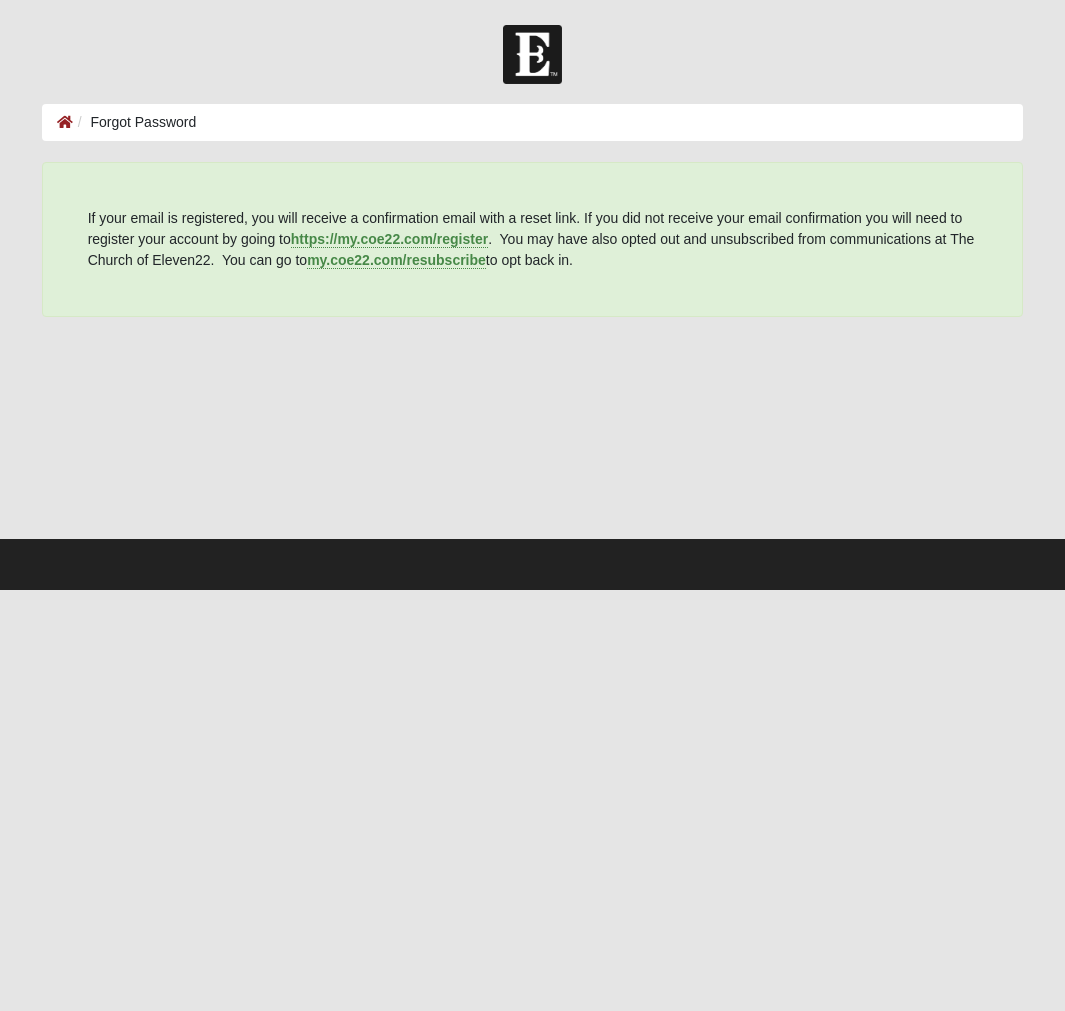 click on "Forgot Password" at bounding box center [135, 122] 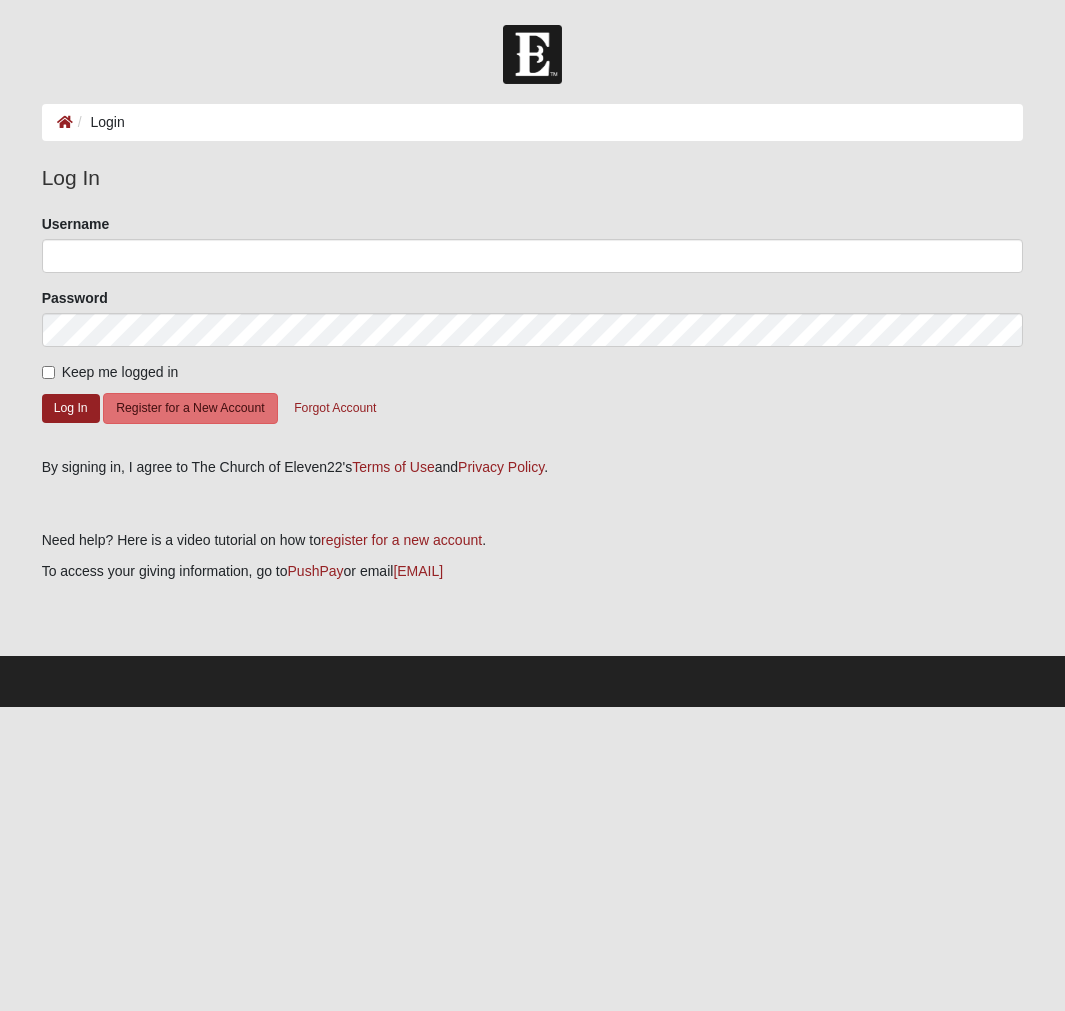 scroll, scrollTop: 0, scrollLeft: 0, axis: both 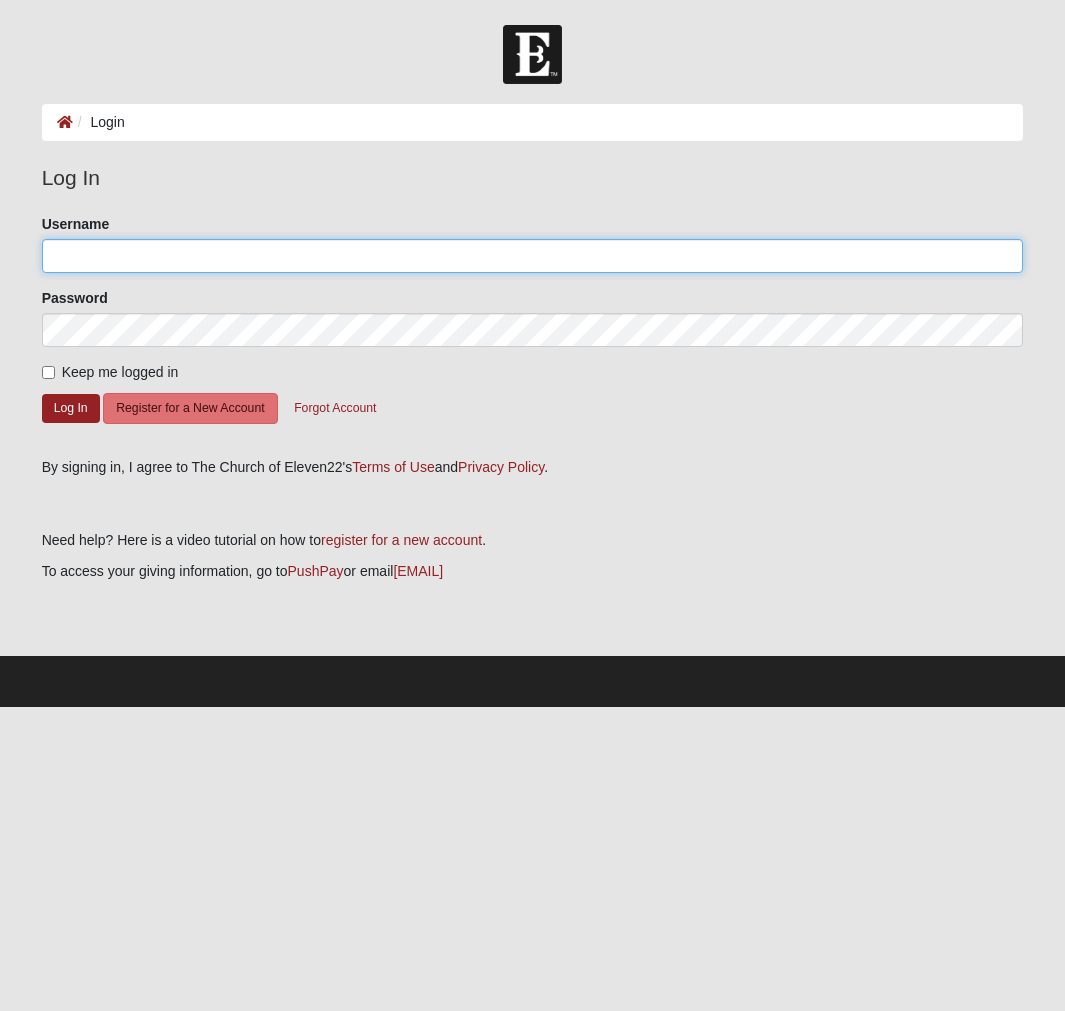 click on "Username" 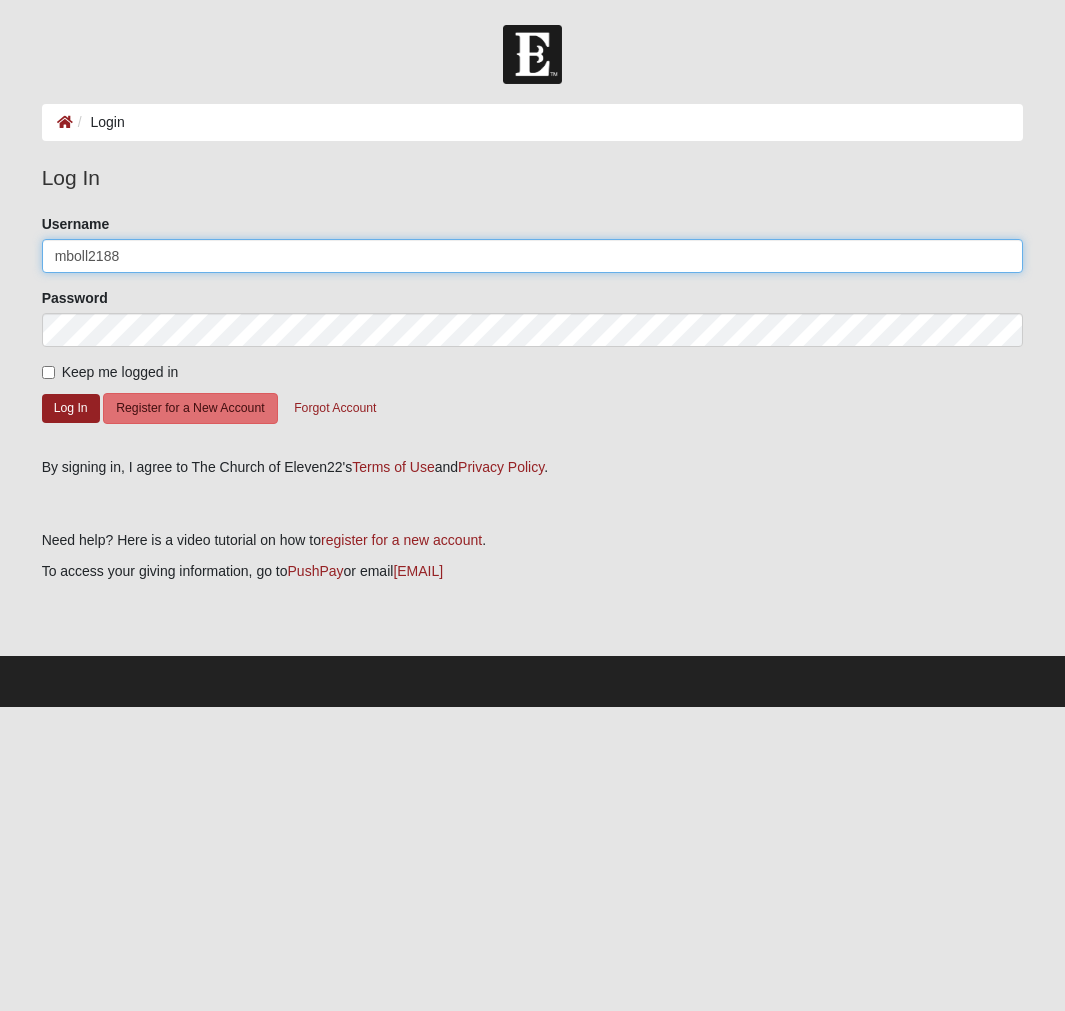 type on "mboll2188" 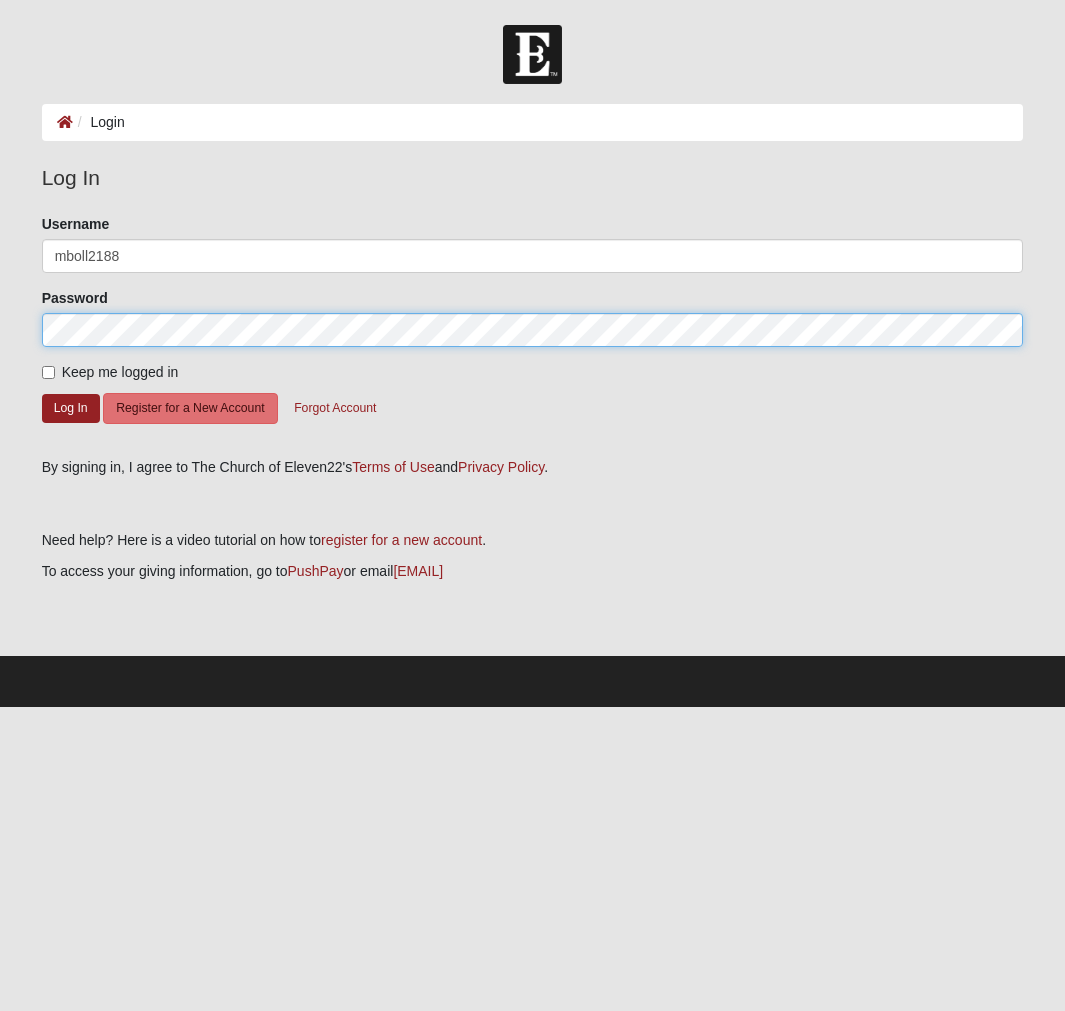 click on "Log In" 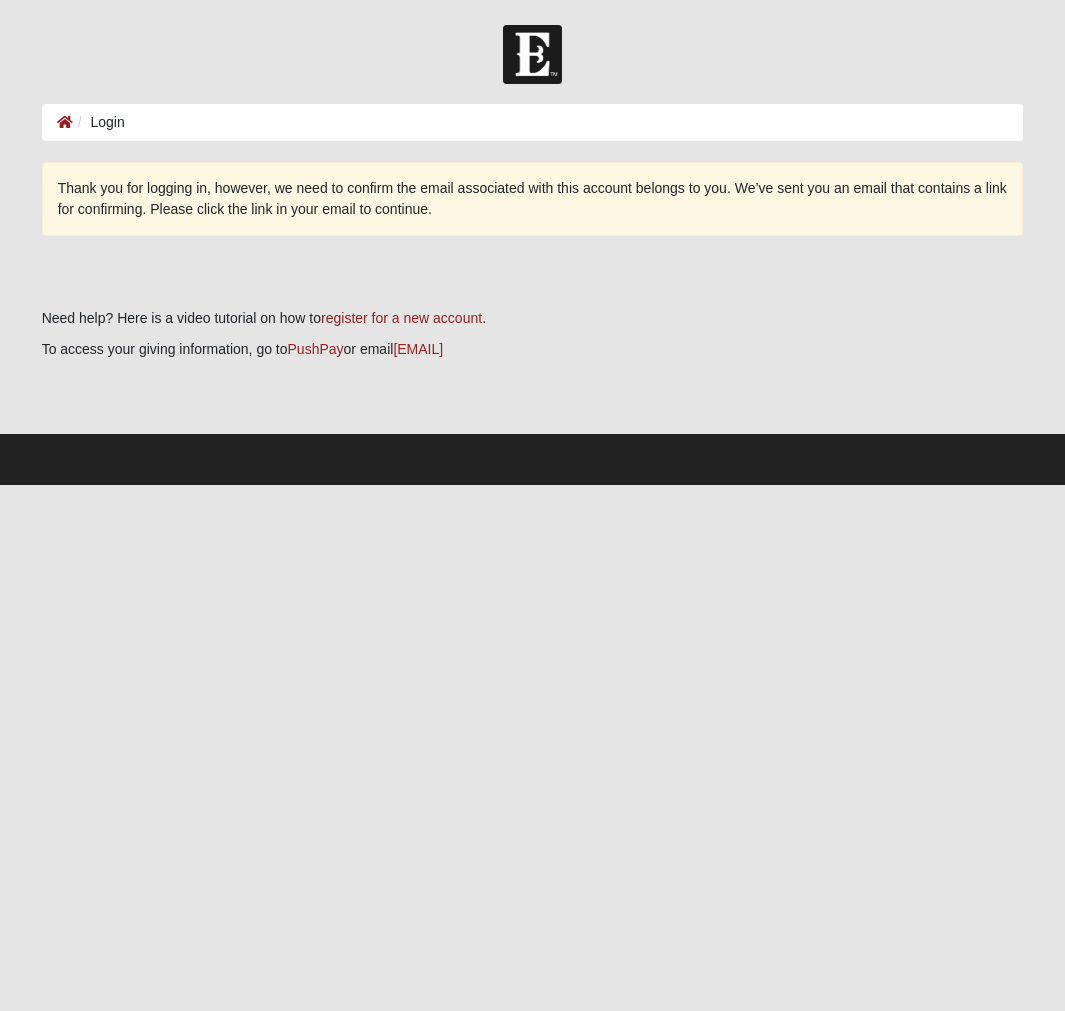 click on "Thank you for logging in, however, we need to confirm the email associated with this account belongs to you. We’ve sent you an email that contains a link for confirming.  Please click the link in your email to continue." at bounding box center (533, 219) 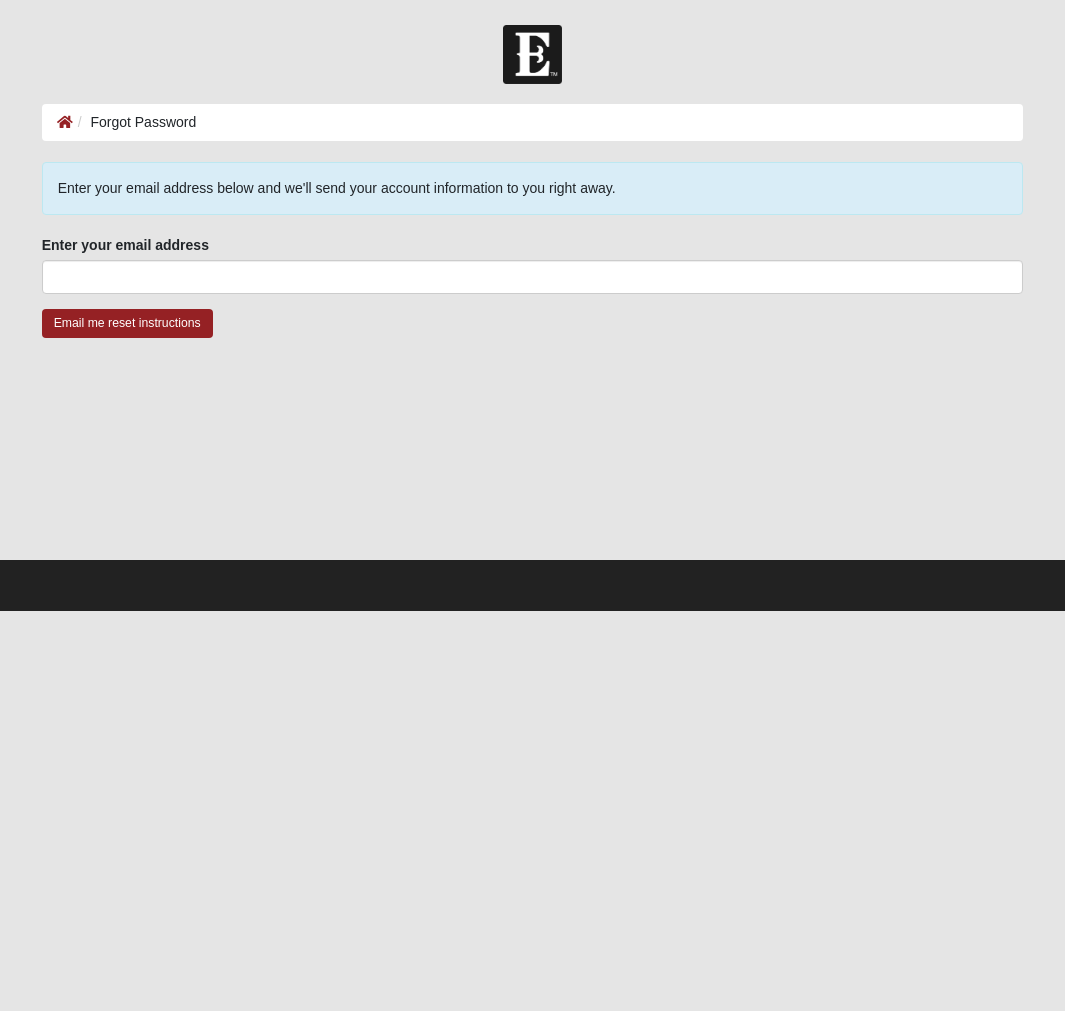 scroll, scrollTop: 0, scrollLeft: 0, axis: both 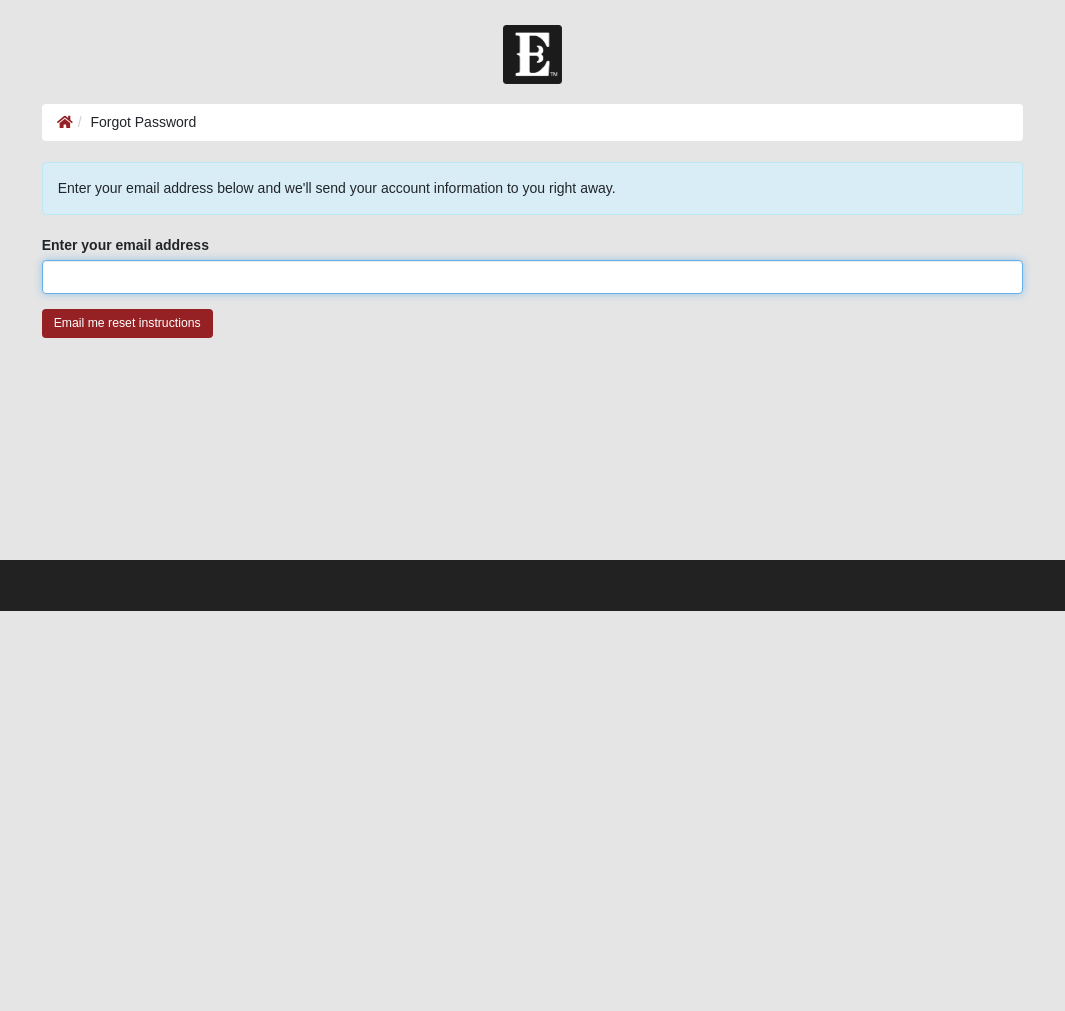 click on "Enter your email address" at bounding box center (533, 277) 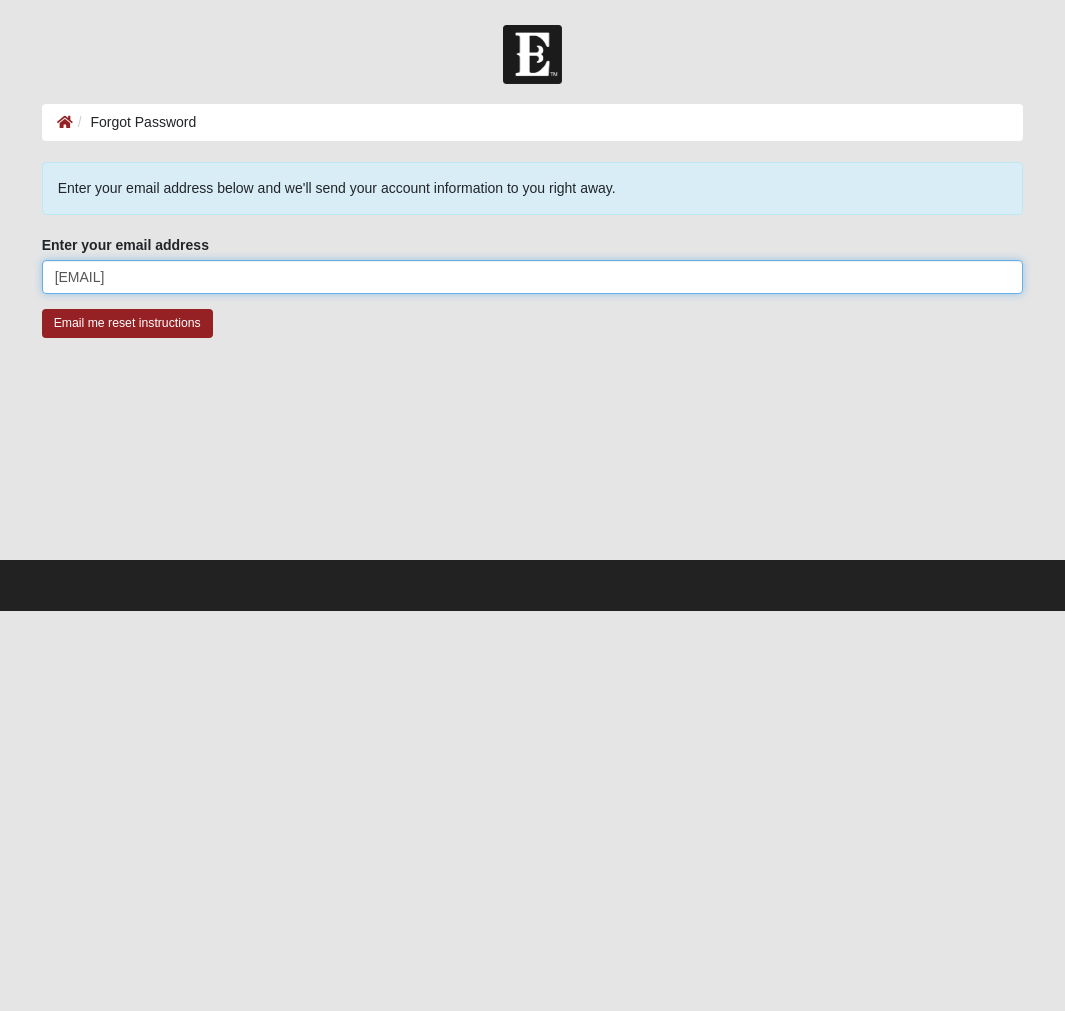 type on "[EMAIL]" 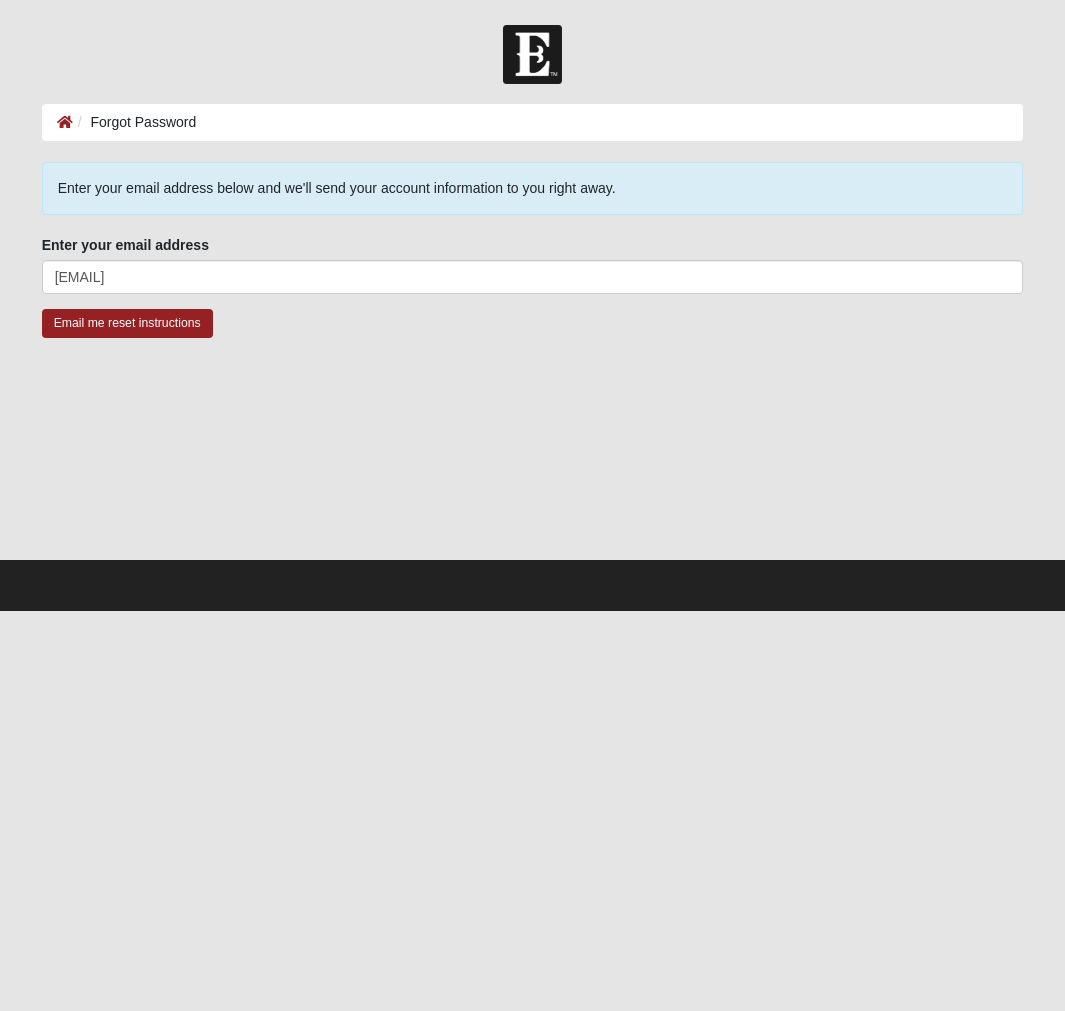 click at bounding box center [65, 122] 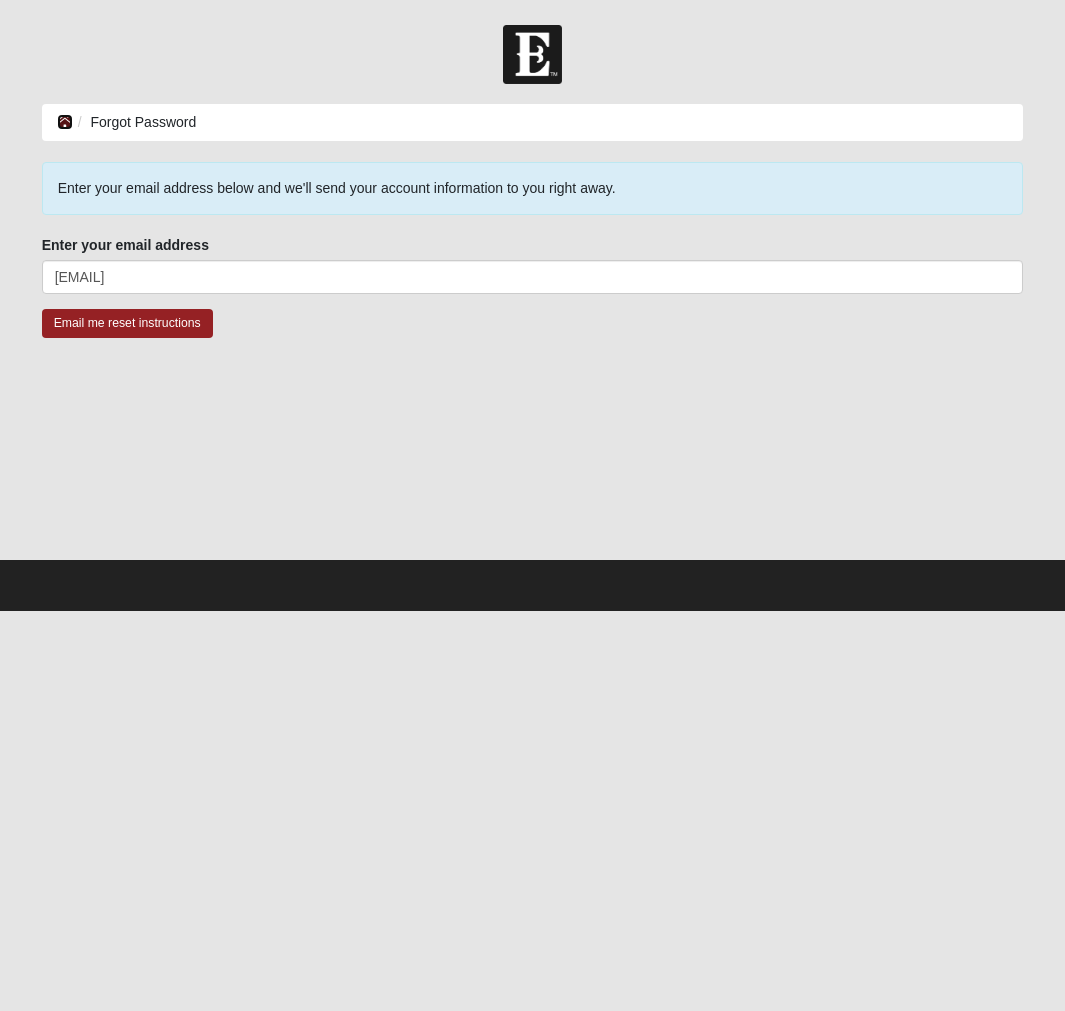 click at bounding box center (65, 122) 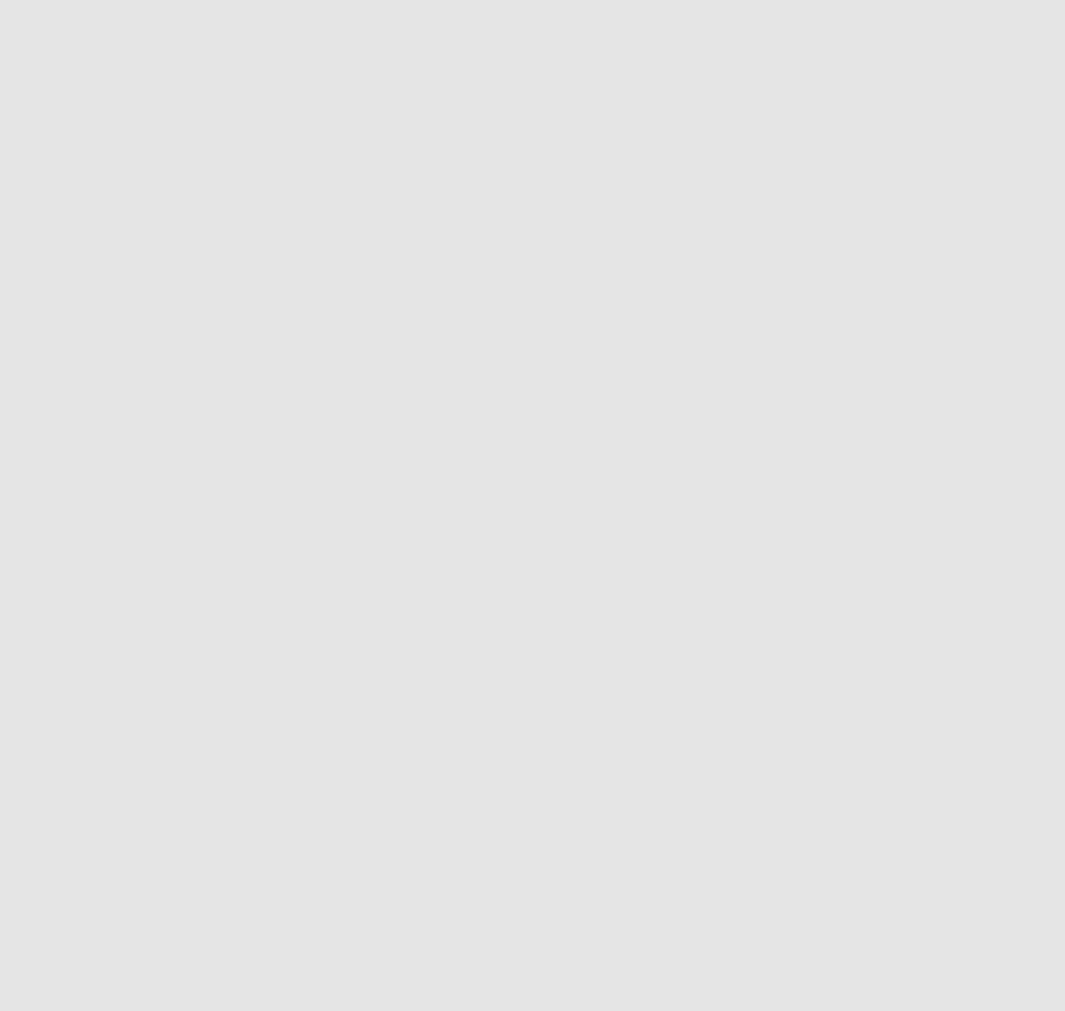scroll, scrollTop: 0, scrollLeft: 0, axis: both 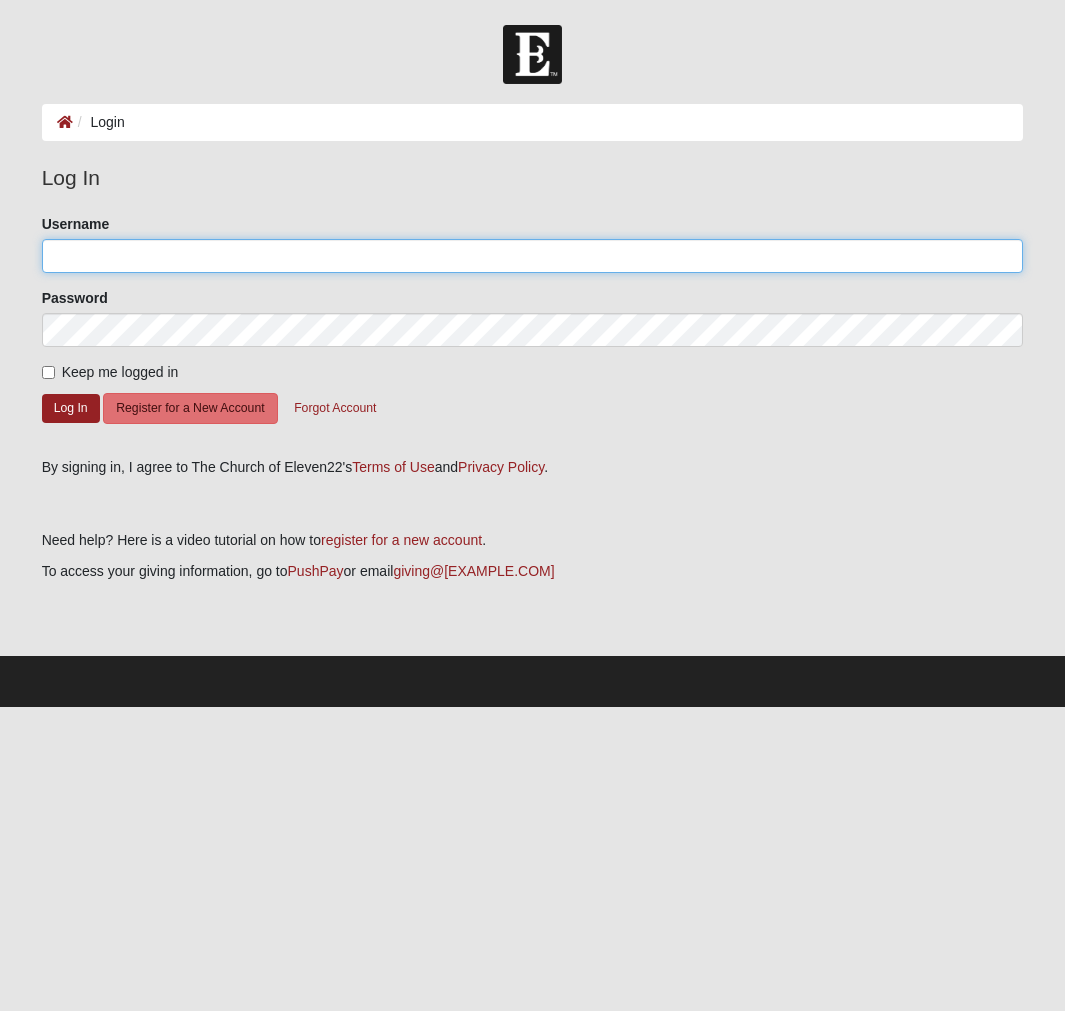 click on "Username" 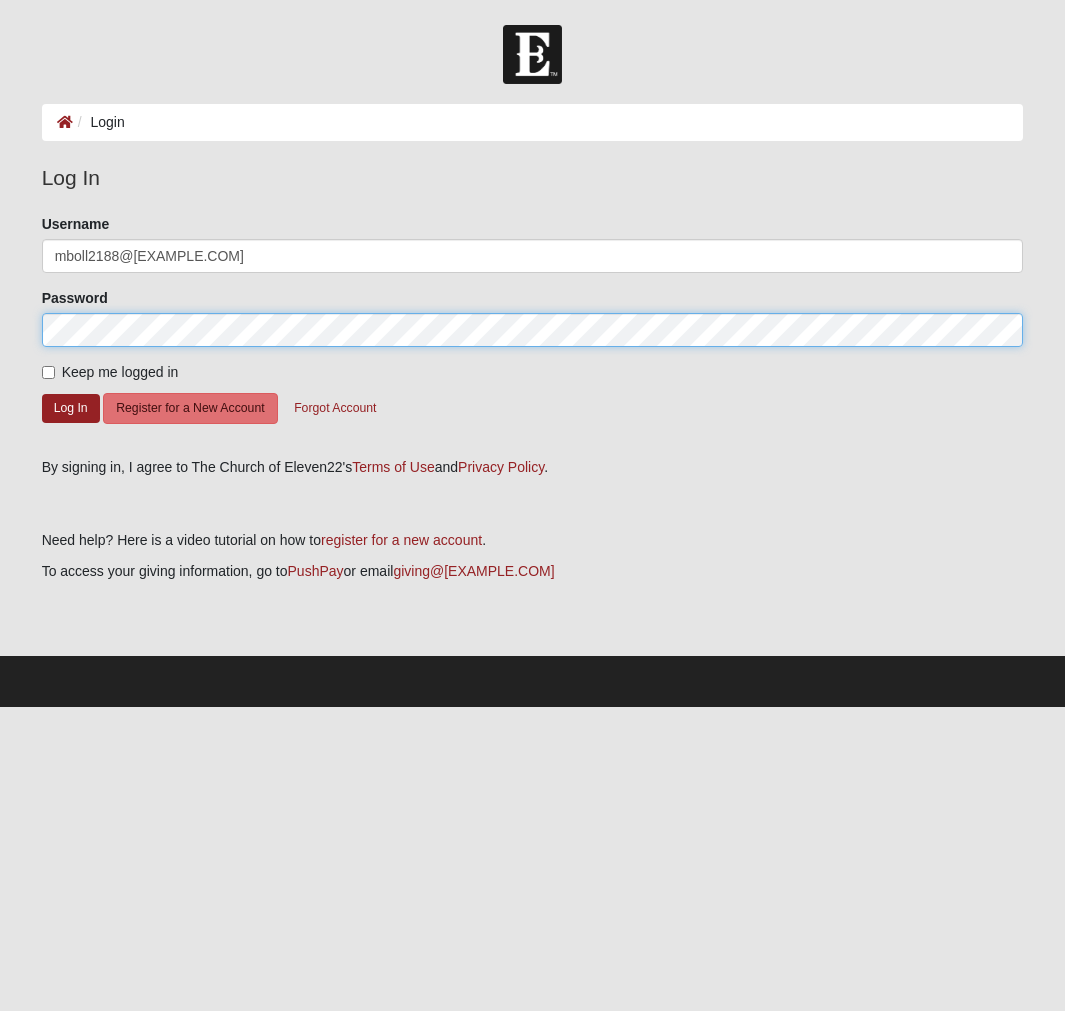 click on "Log In" 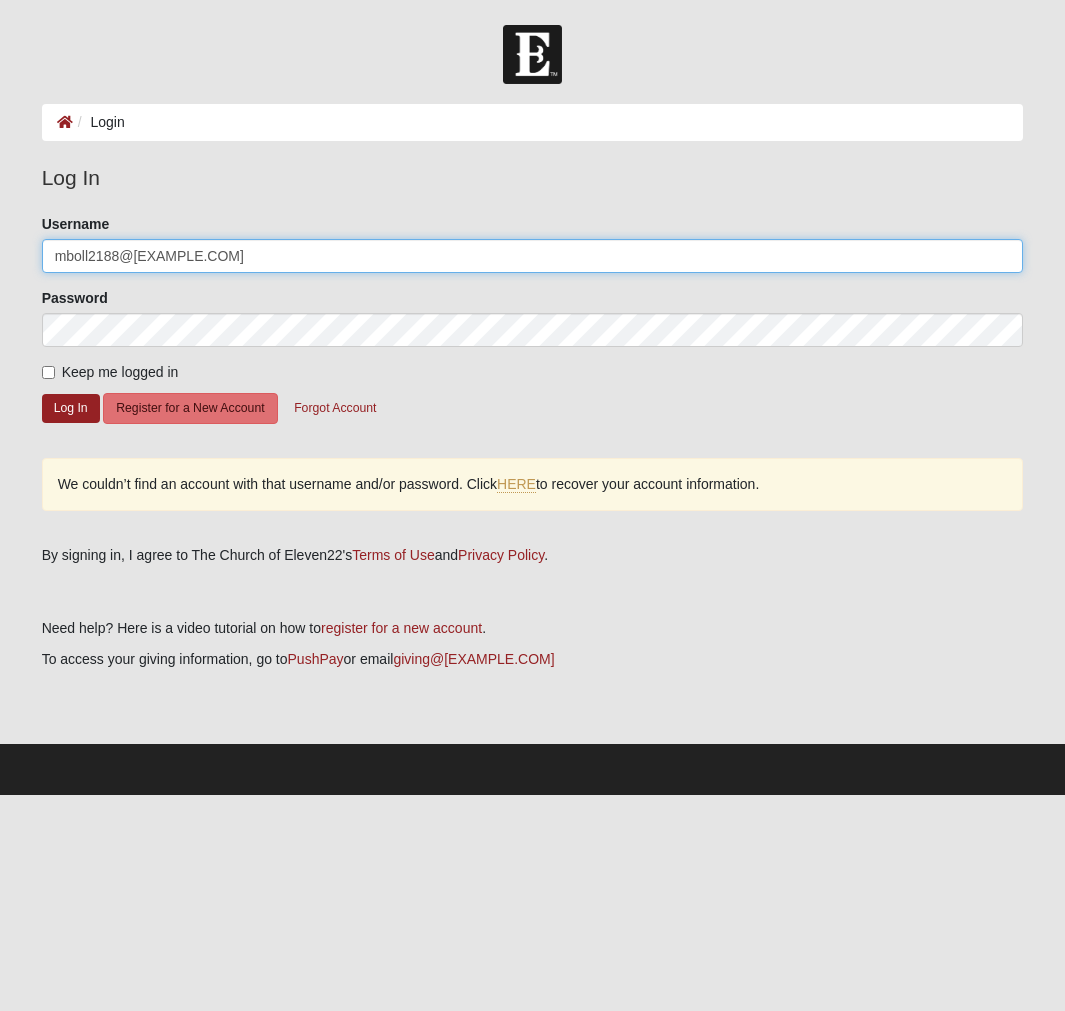 drag, startPoint x: 231, startPoint y: 243, endPoint x: 124, endPoint y: 261, distance: 108.503456 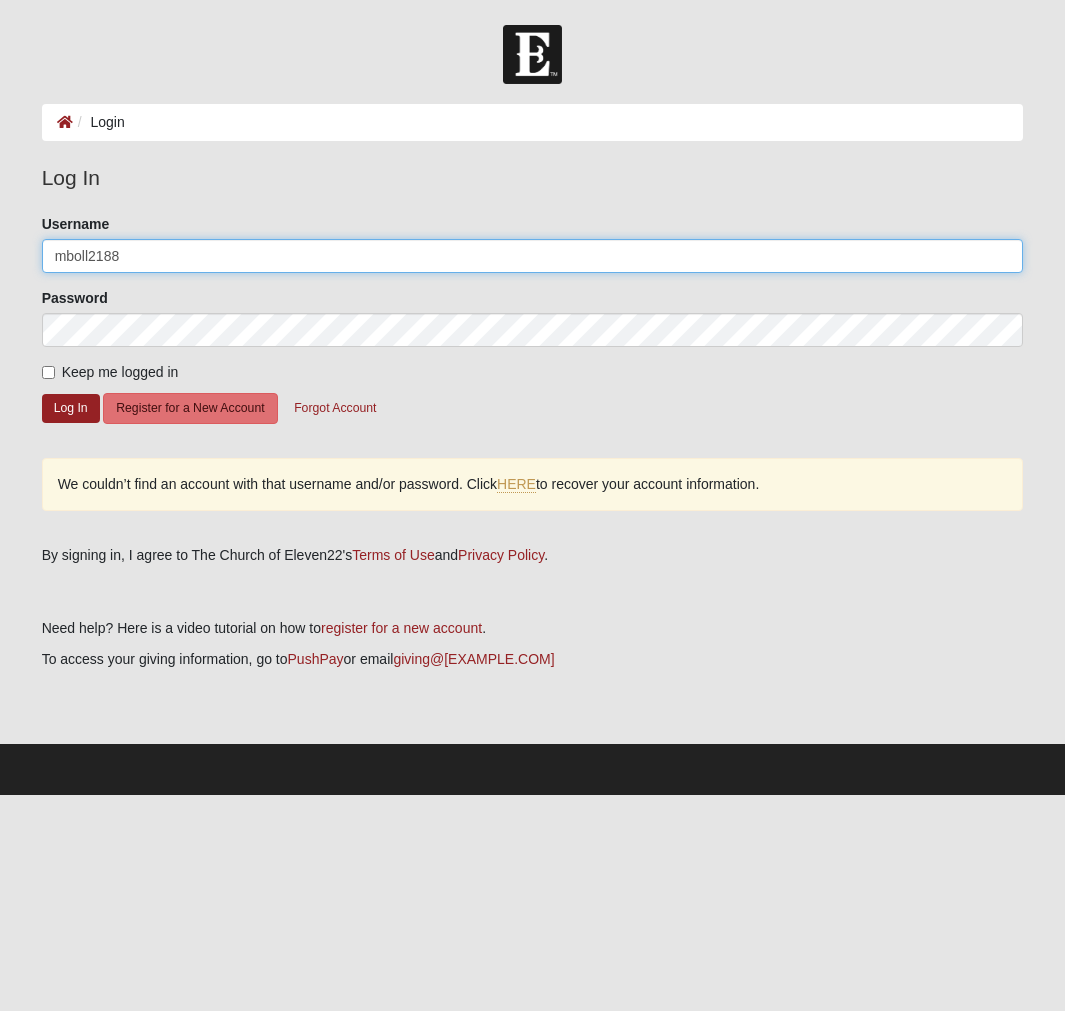type on "mboll2188" 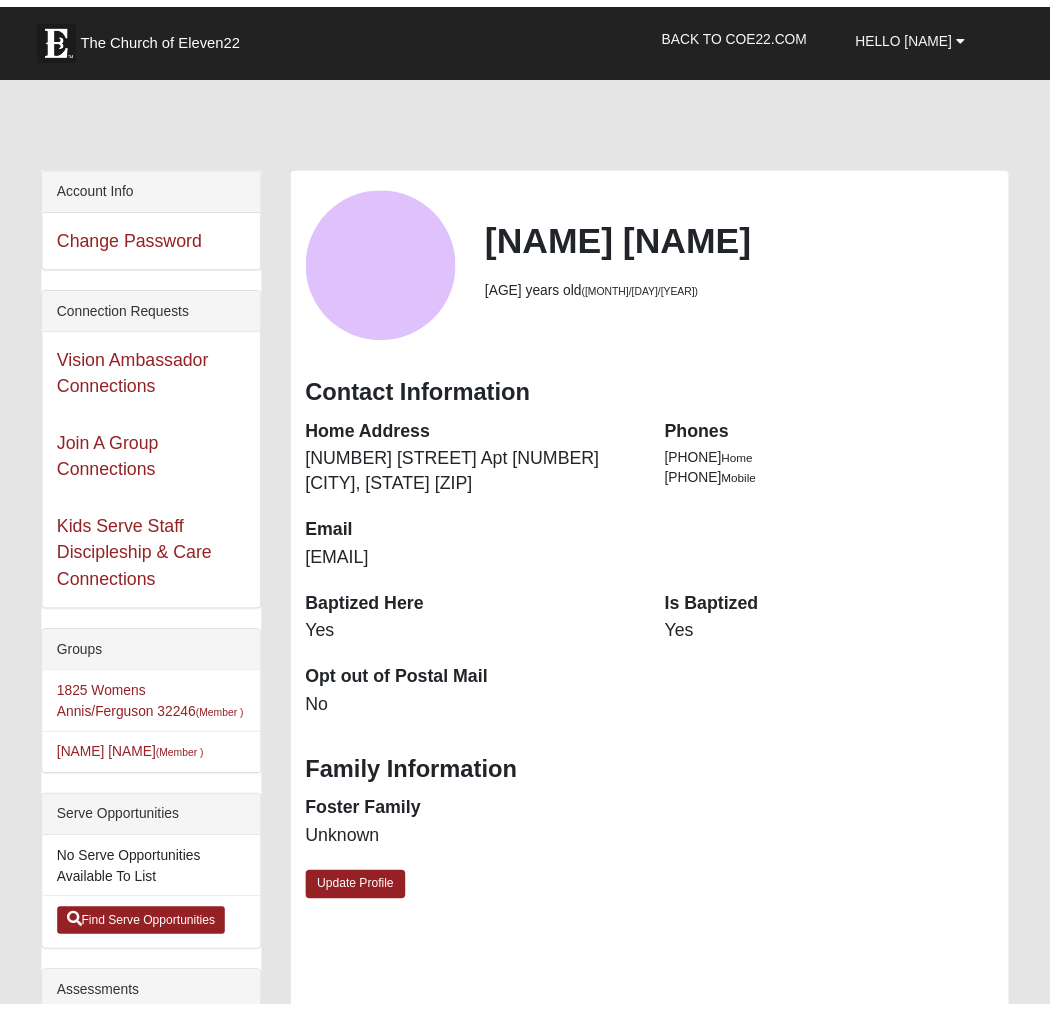 scroll, scrollTop: 0, scrollLeft: 0, axis: both 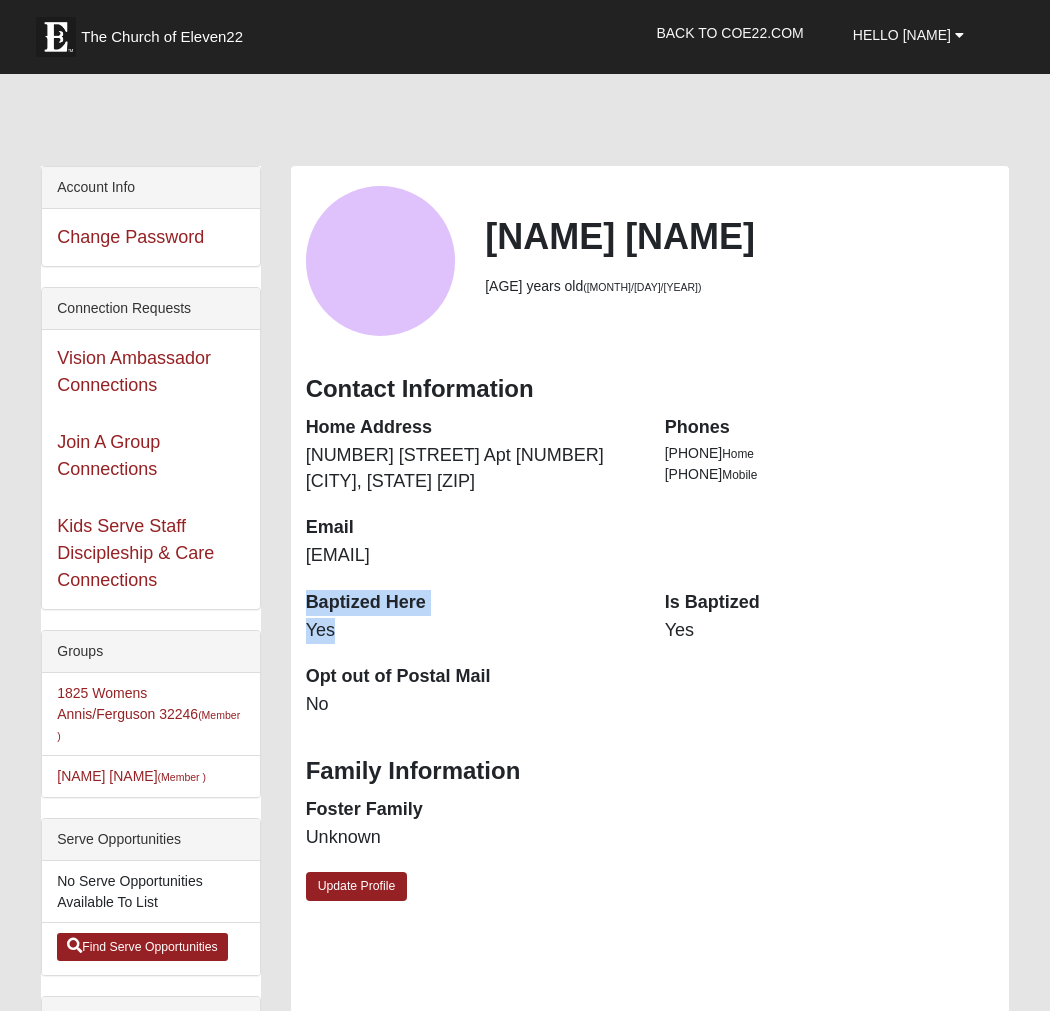 drag, startPoint x: 356, startPoint y: 636, endPoint x: 301, endPoint y: 599, distance: 66.287254 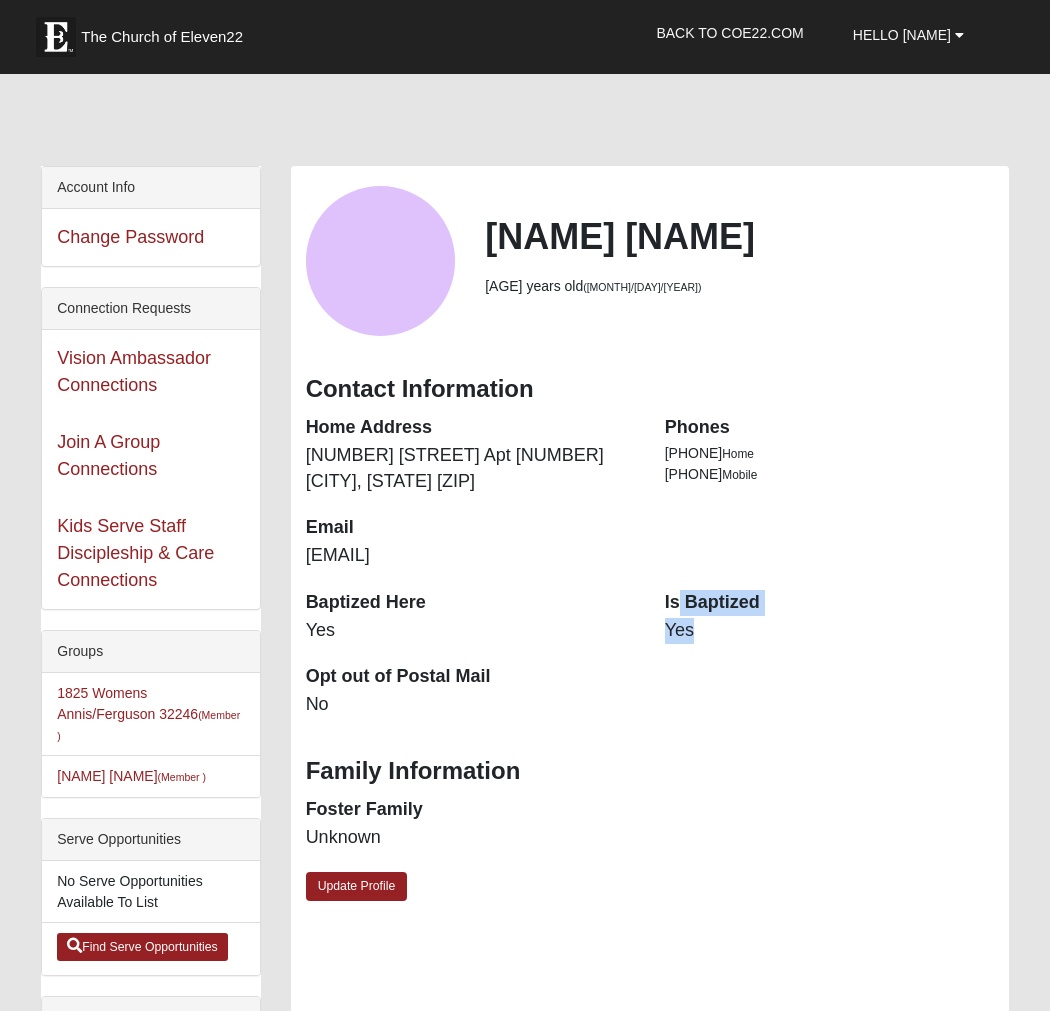 drag, startPoint x: 715, startPoint y: 631, endPoint x: 679, endPoint y: 593, distance: 52.34501 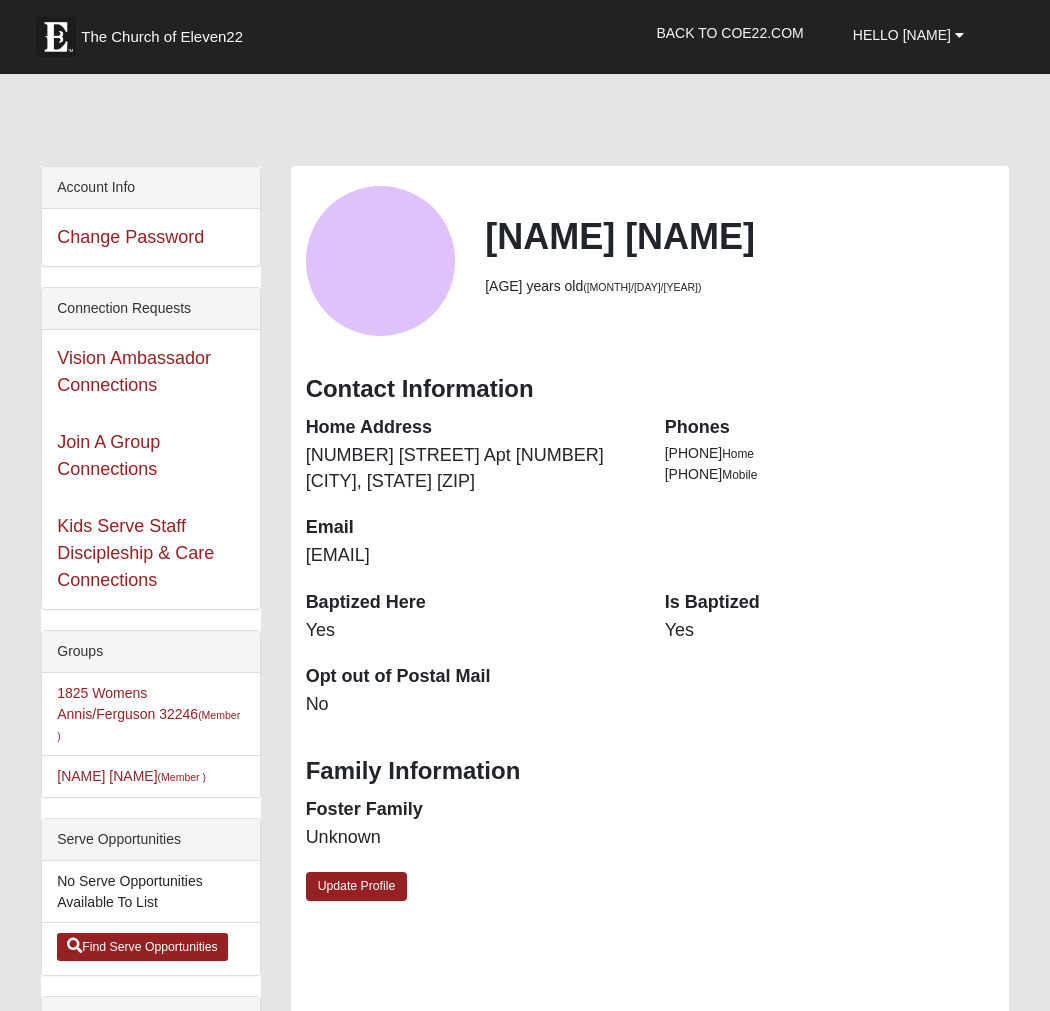 drag, startPoint x: 659, startPoint y: 593, endPoint x: 648, endPoint y: 585, distance: 13.601471 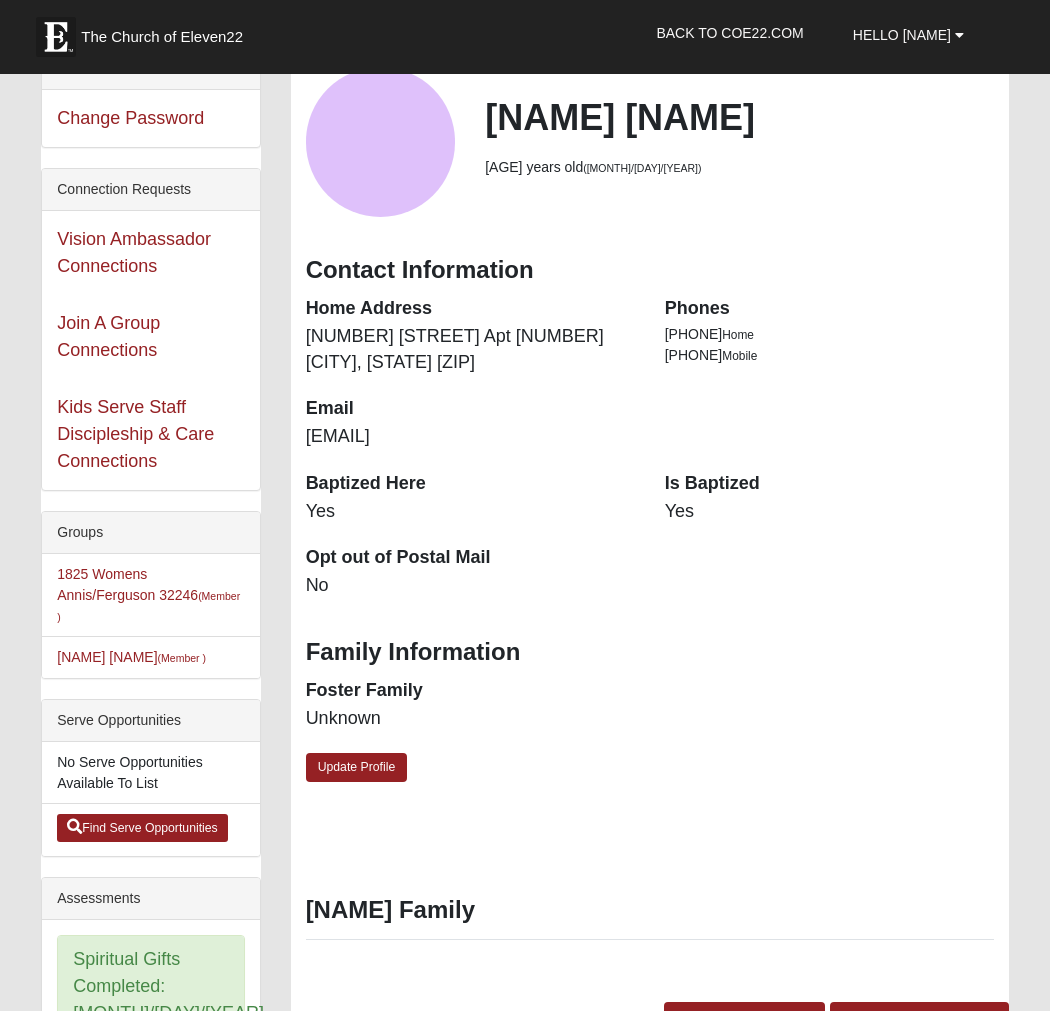 scroll, scrollTop: 300, scrollLeft: 0, axis: vertical 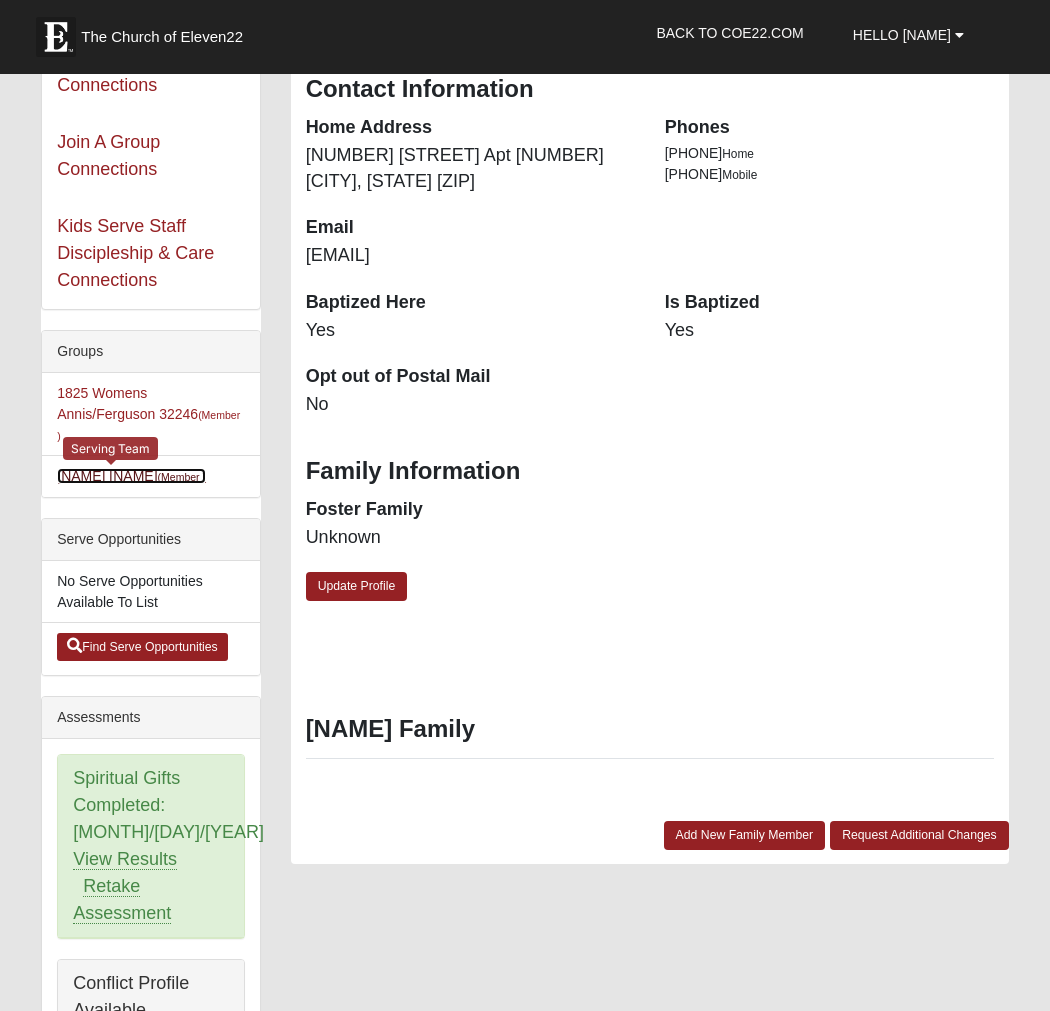 click on "(Member        )" at bounding box center (182, 477) 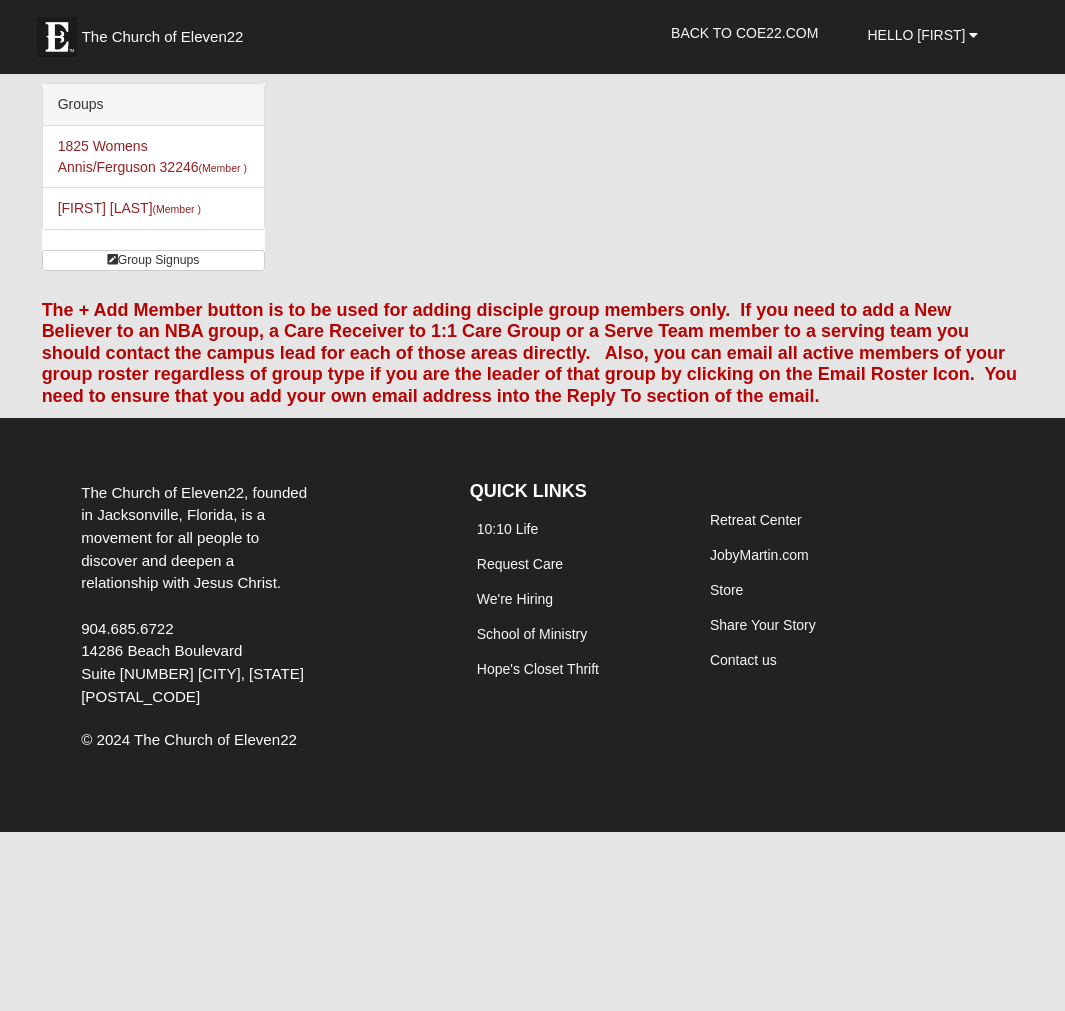 scroll, scrollTop: 0, scrollLeft: 0, axis: both 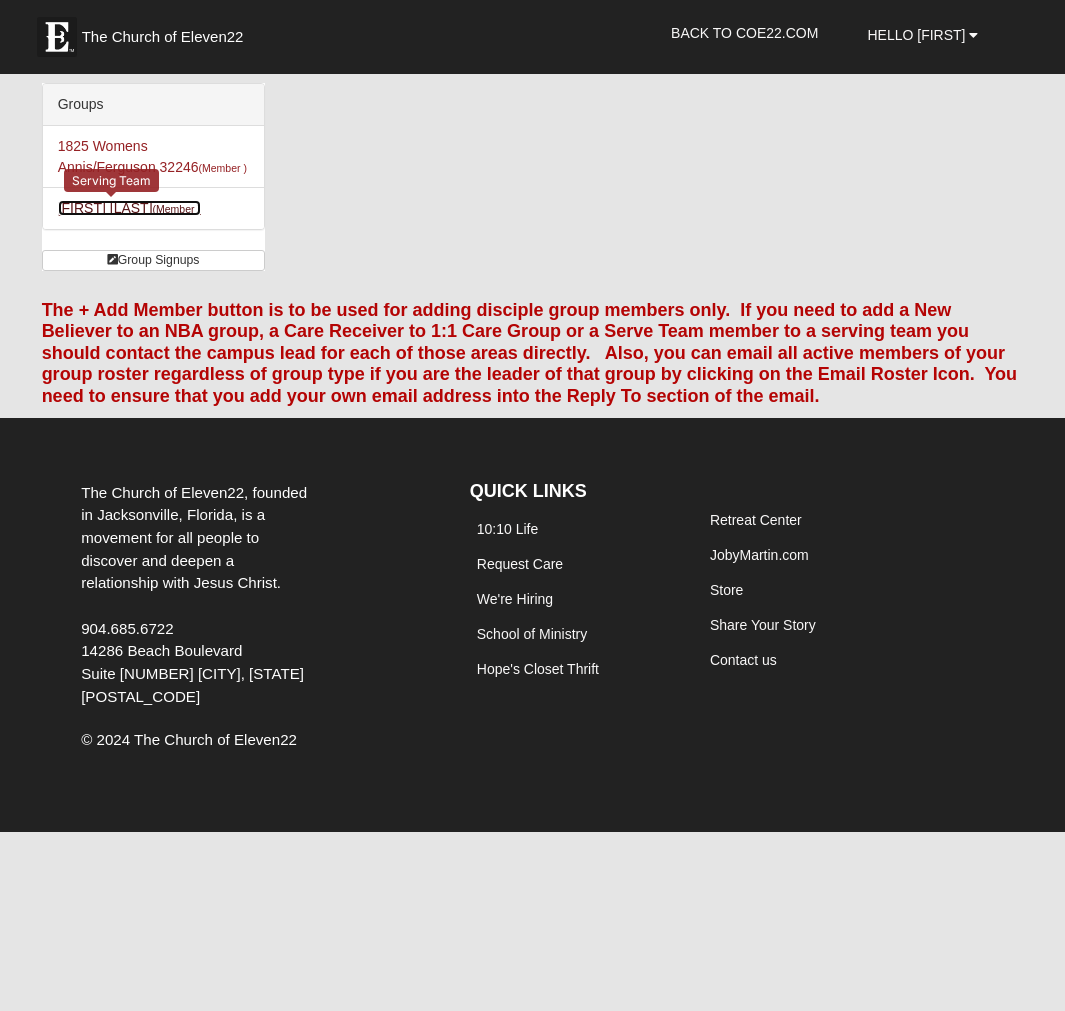 click on "Hart Felt  (Member        )" at bounding box center (129, 208) 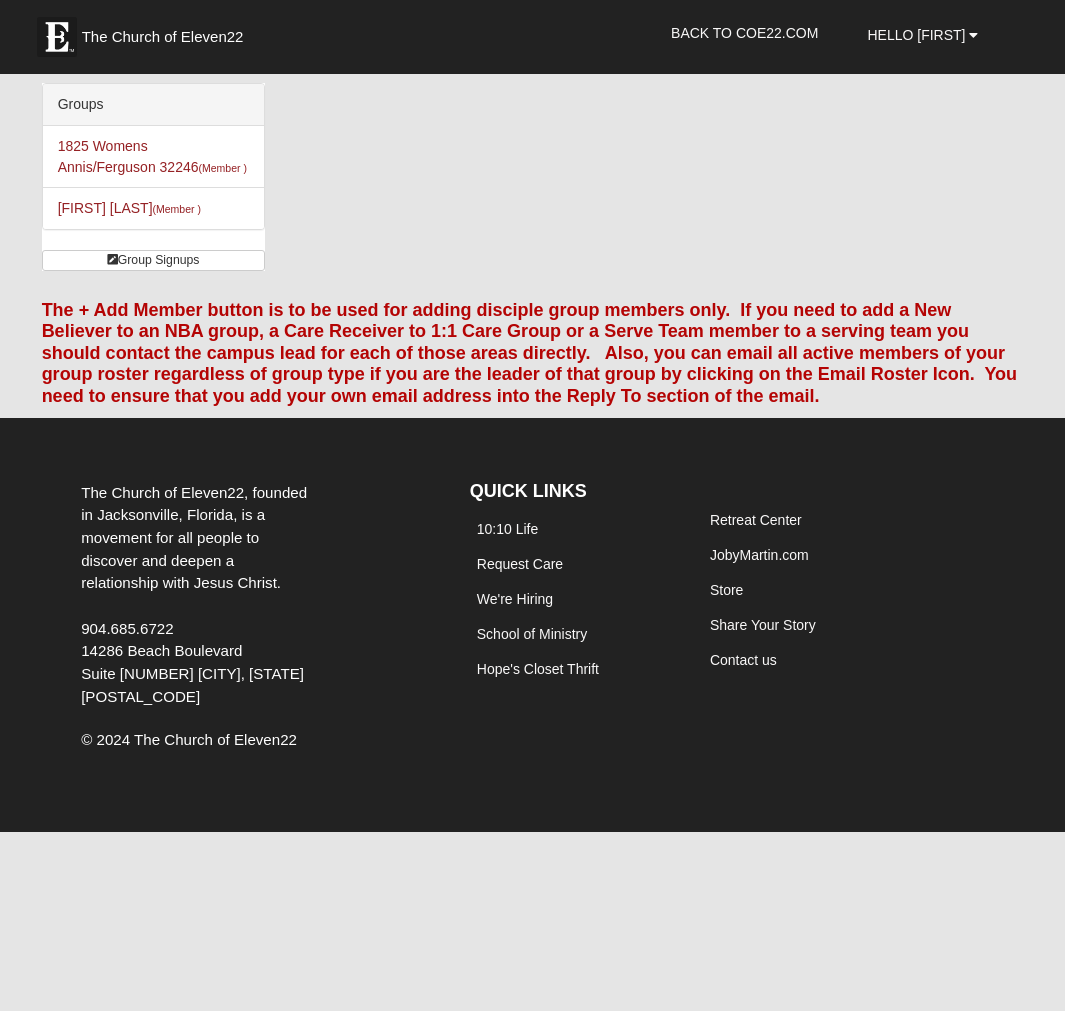 scroll, scrollTop: 0, scrollLeft: 0, axis: both 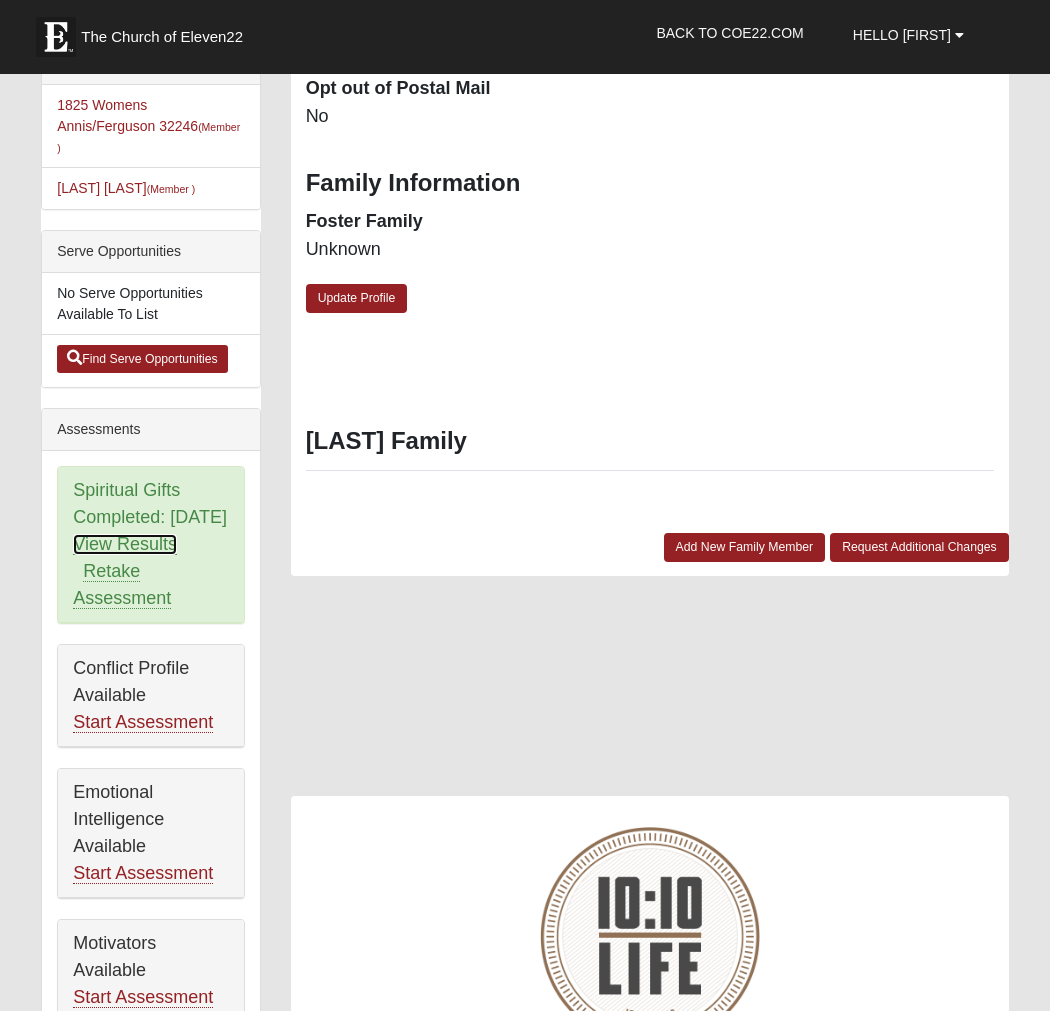 click on "View Results" at bounding box center [125, 544] 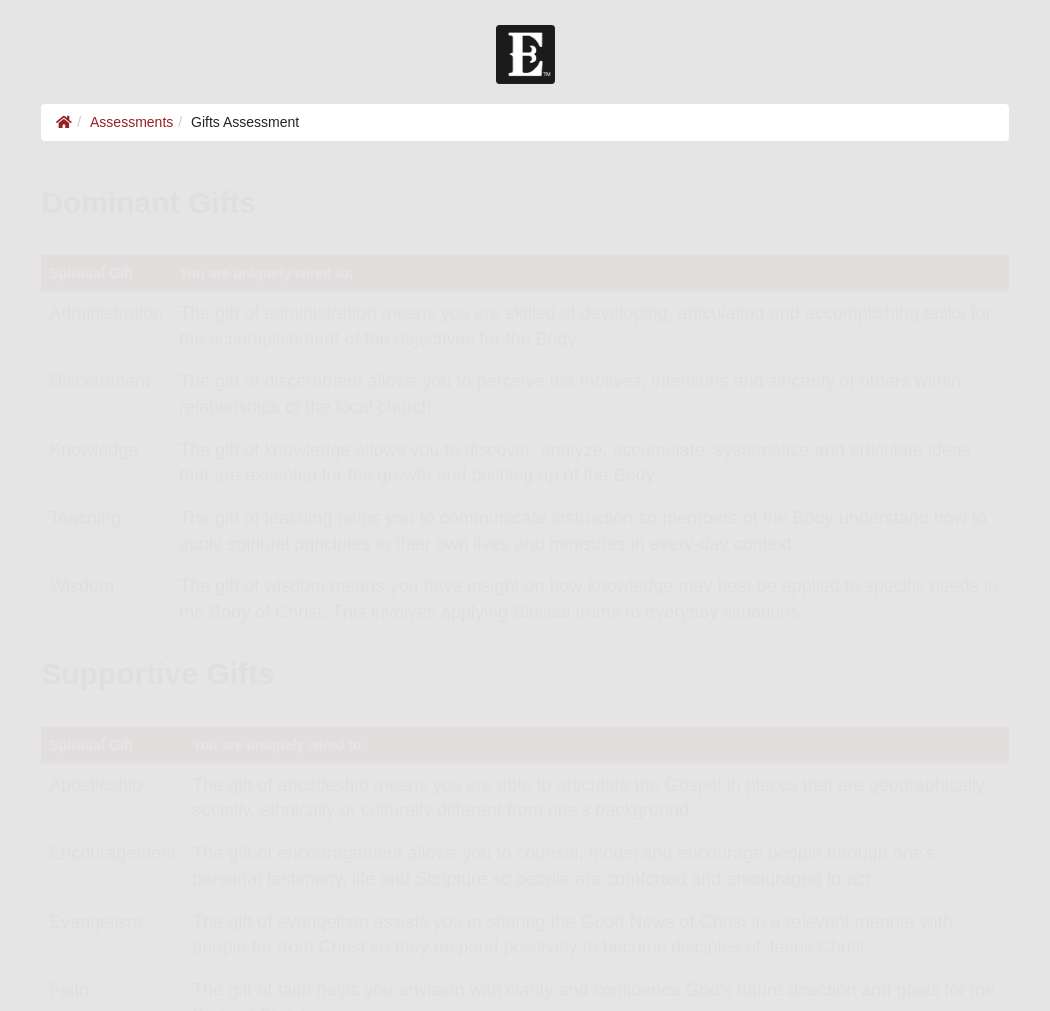 scroll, scrollTop: 0, scrollLeft: 0, axis: both 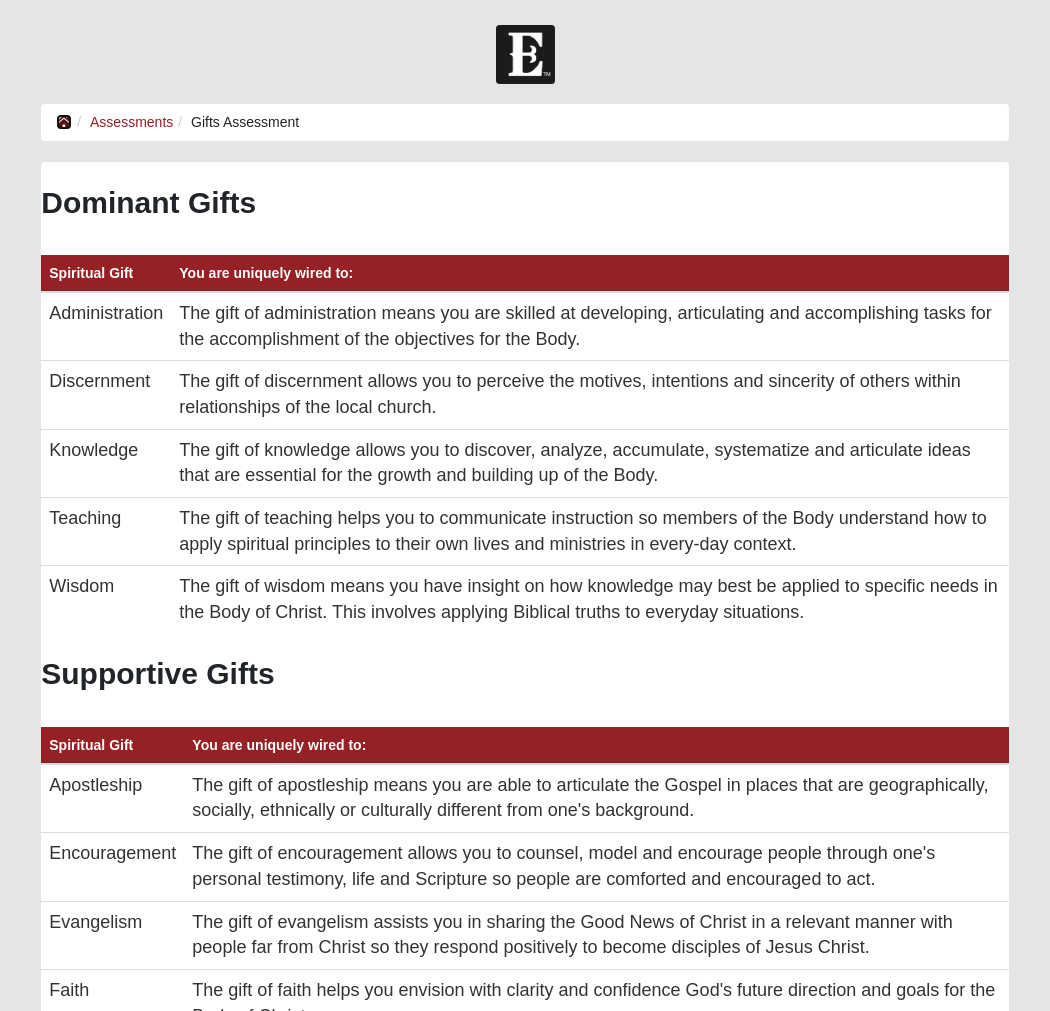 click at bounding box center [64, 122] 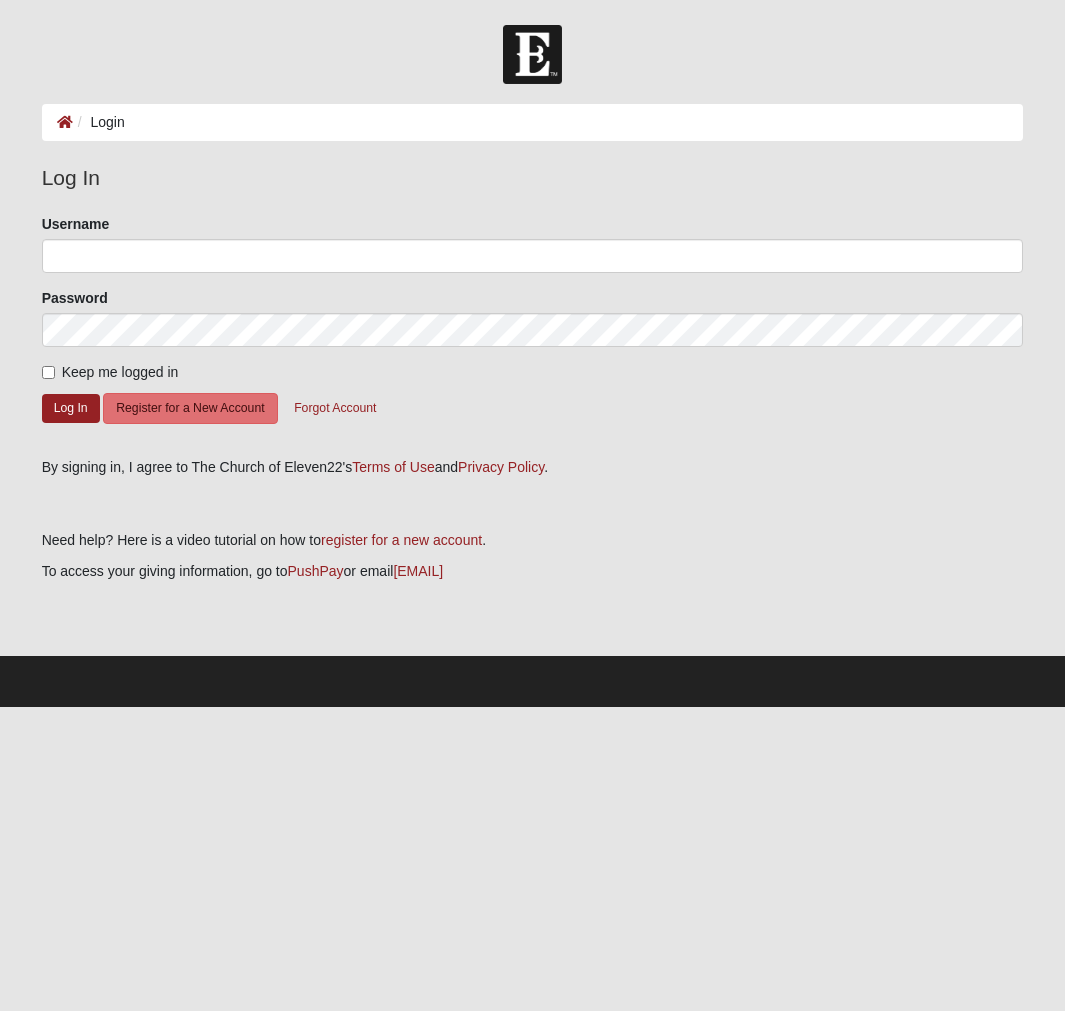 scroll, scrollTop: 0, scrollLeft: 0, axis: both 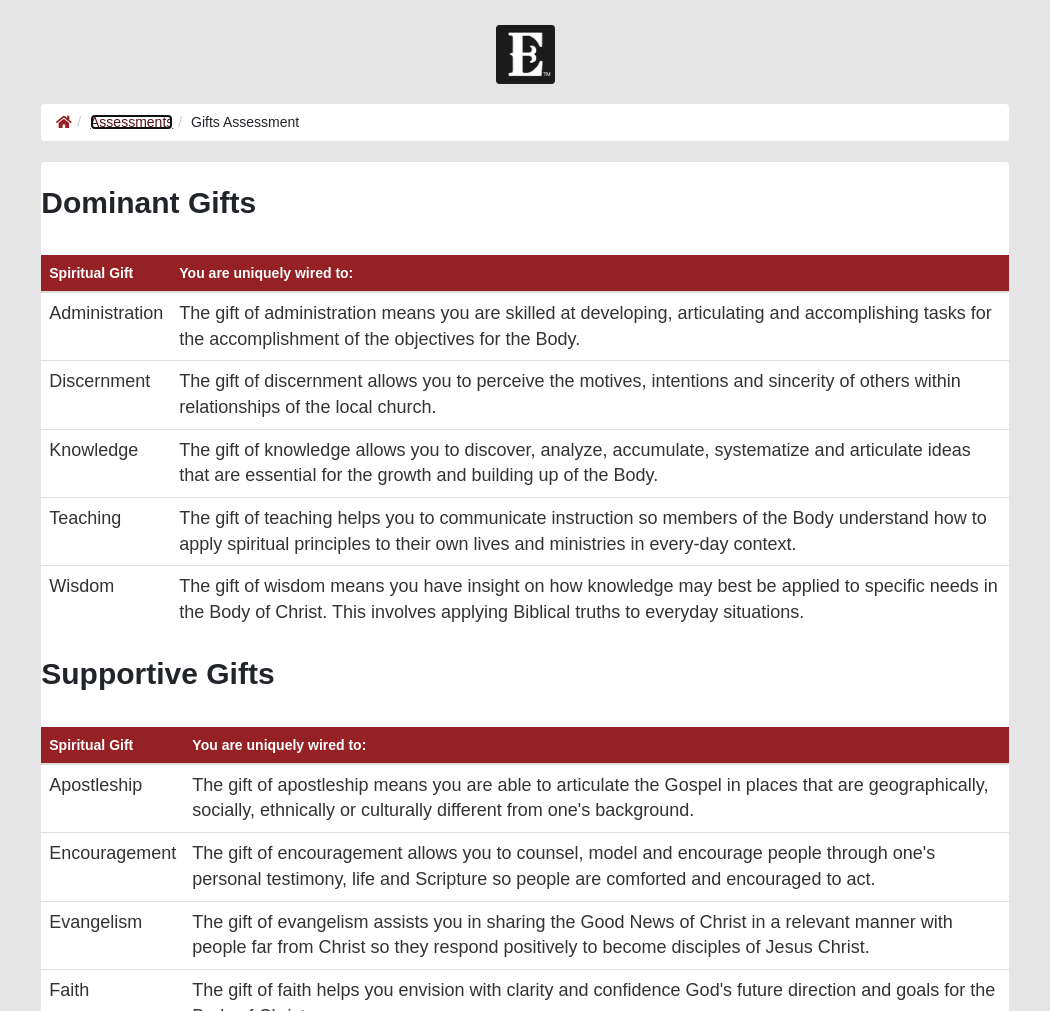 click on "Assessments" at bounding box center (131, 122) 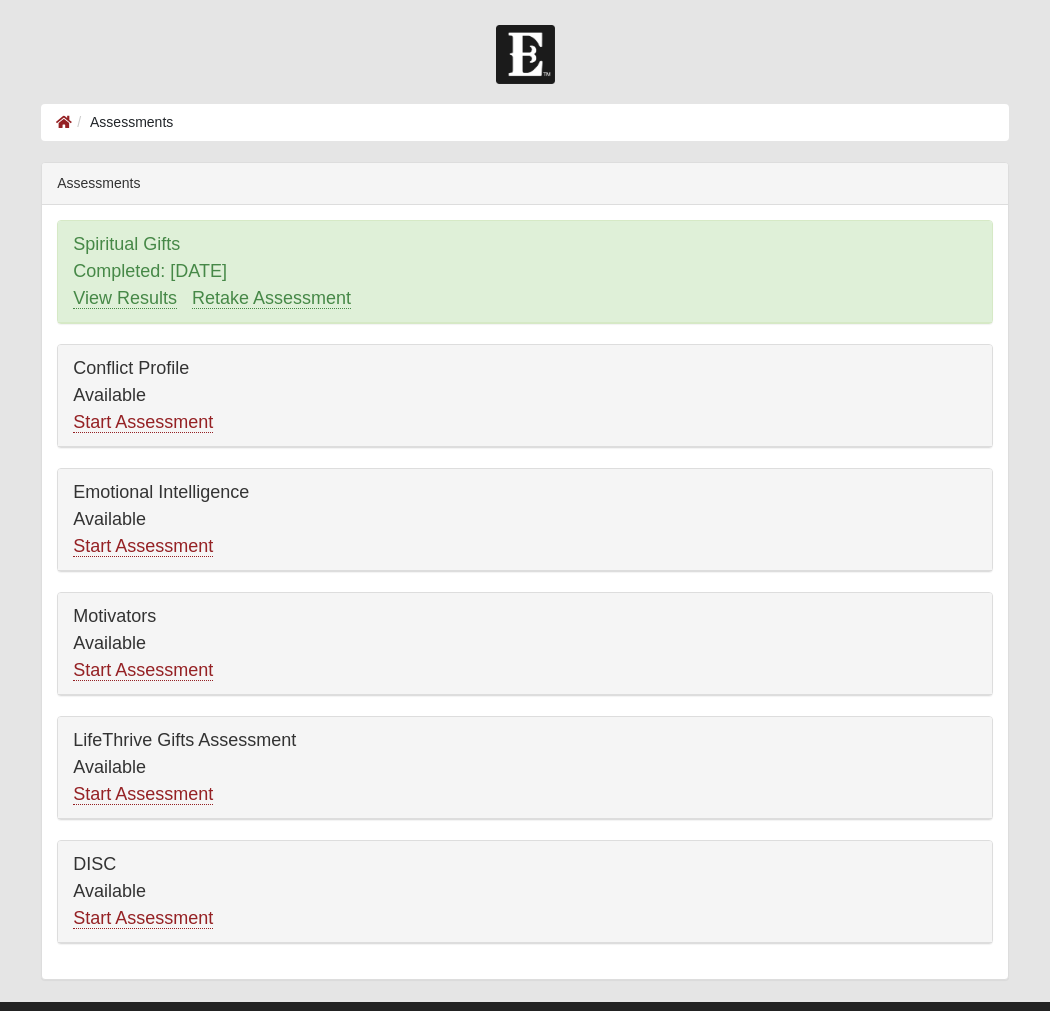 scroll, scrollTop: 42, scrollLeft: 0, axis: vertical 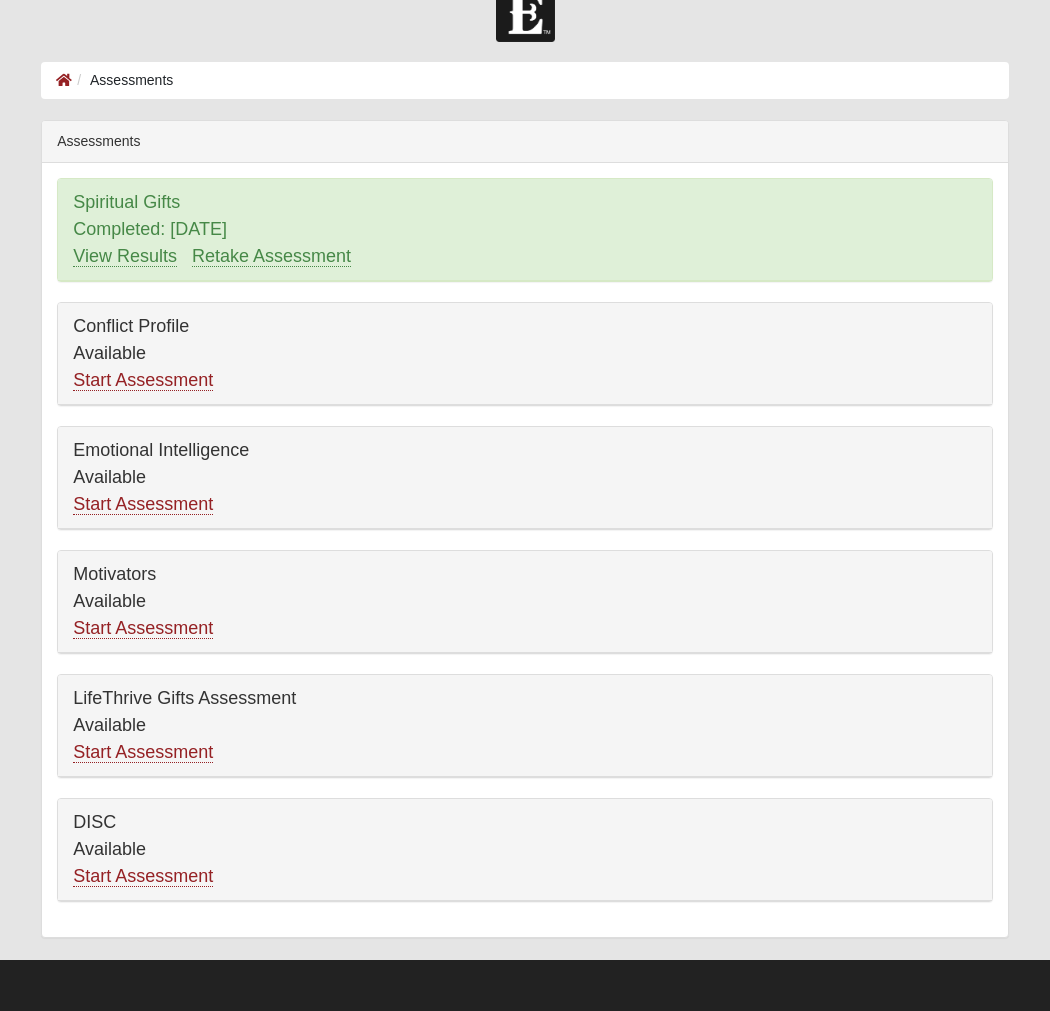 click at bounding box center (525, 12) 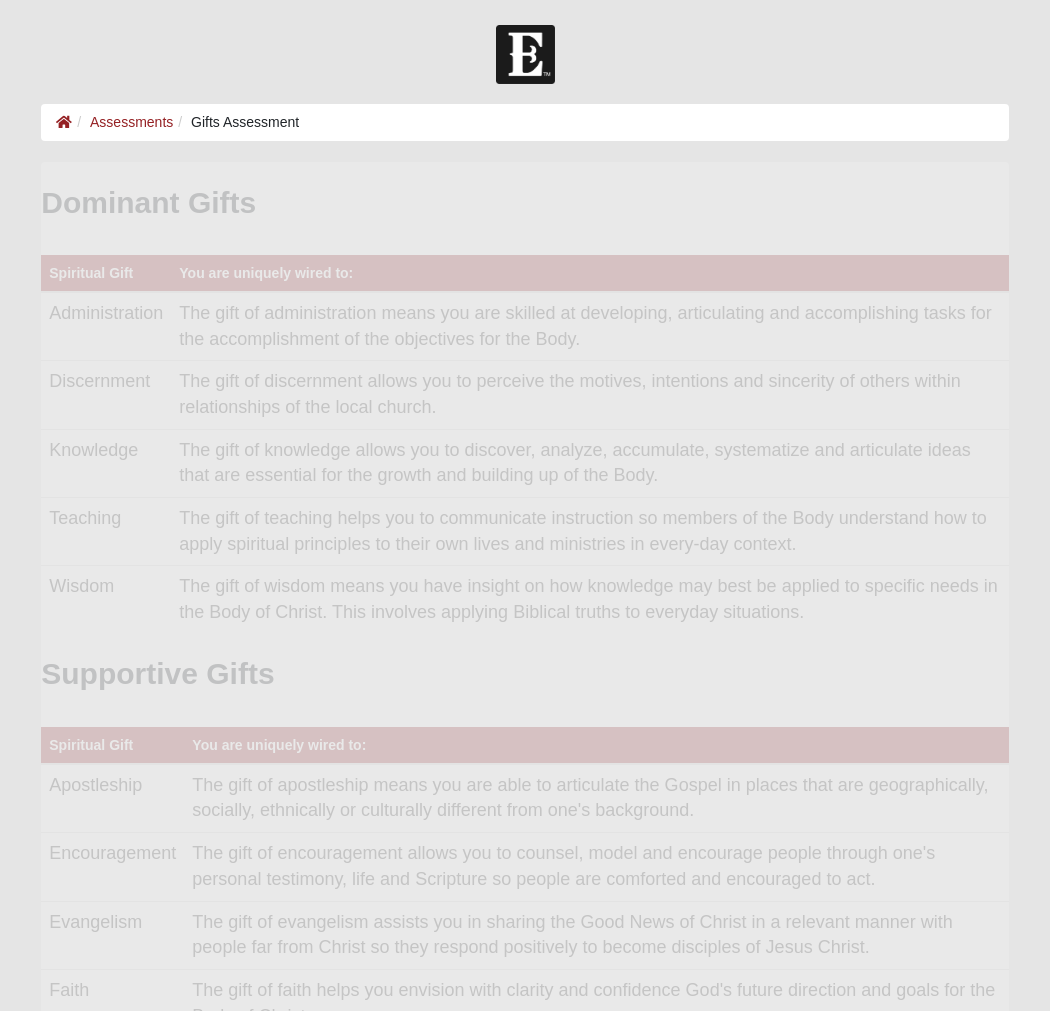 scroll, scrollTop: 0, scrollLeft: 0, axis: both 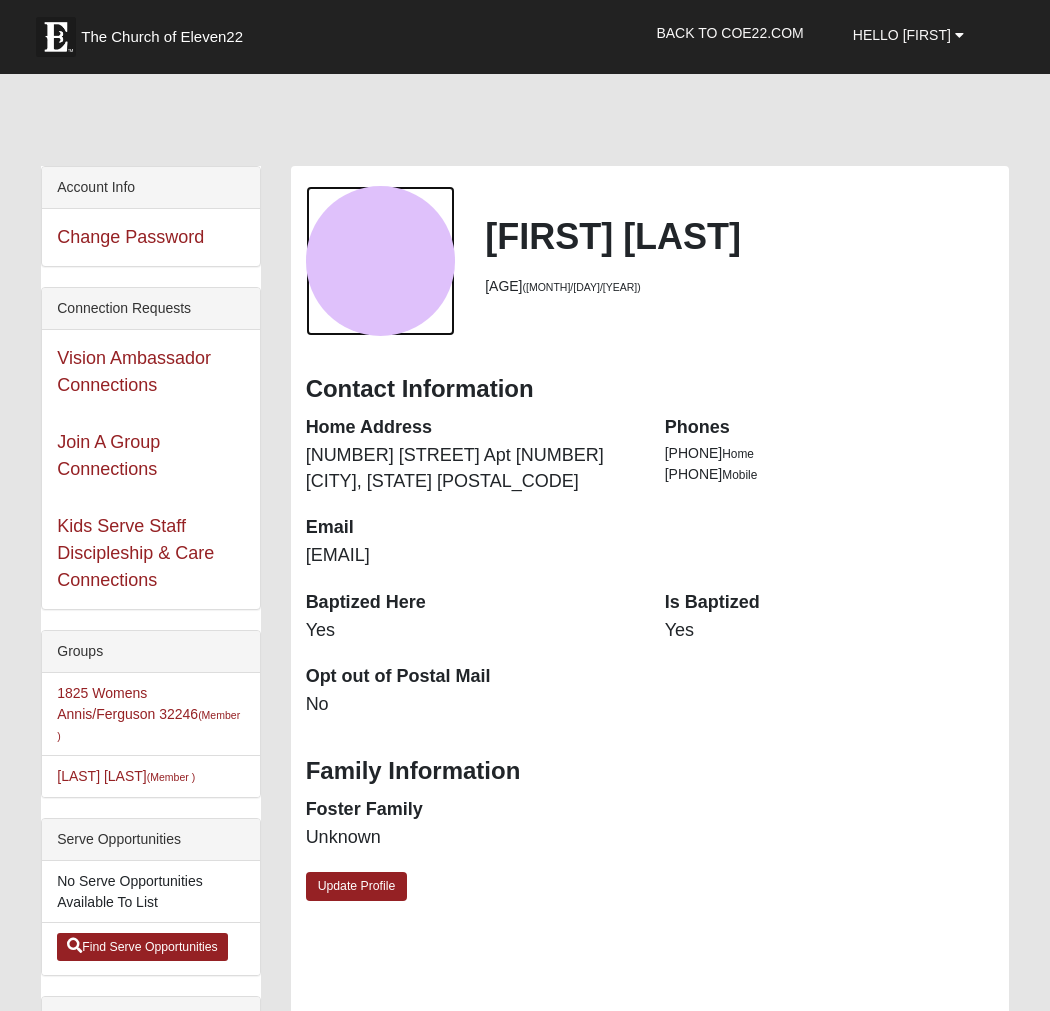 click at bounding box center (381, 261) 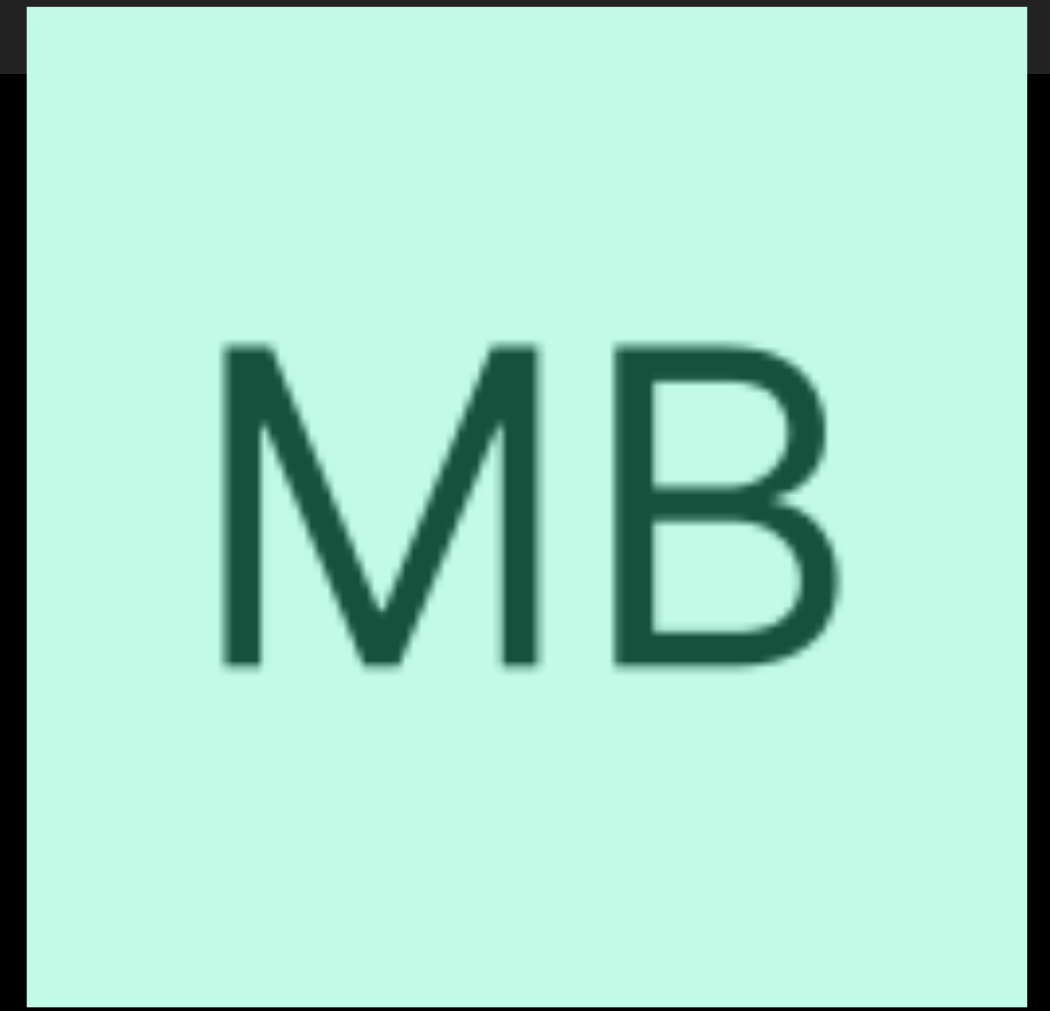 click at bounding box center [524, 505] 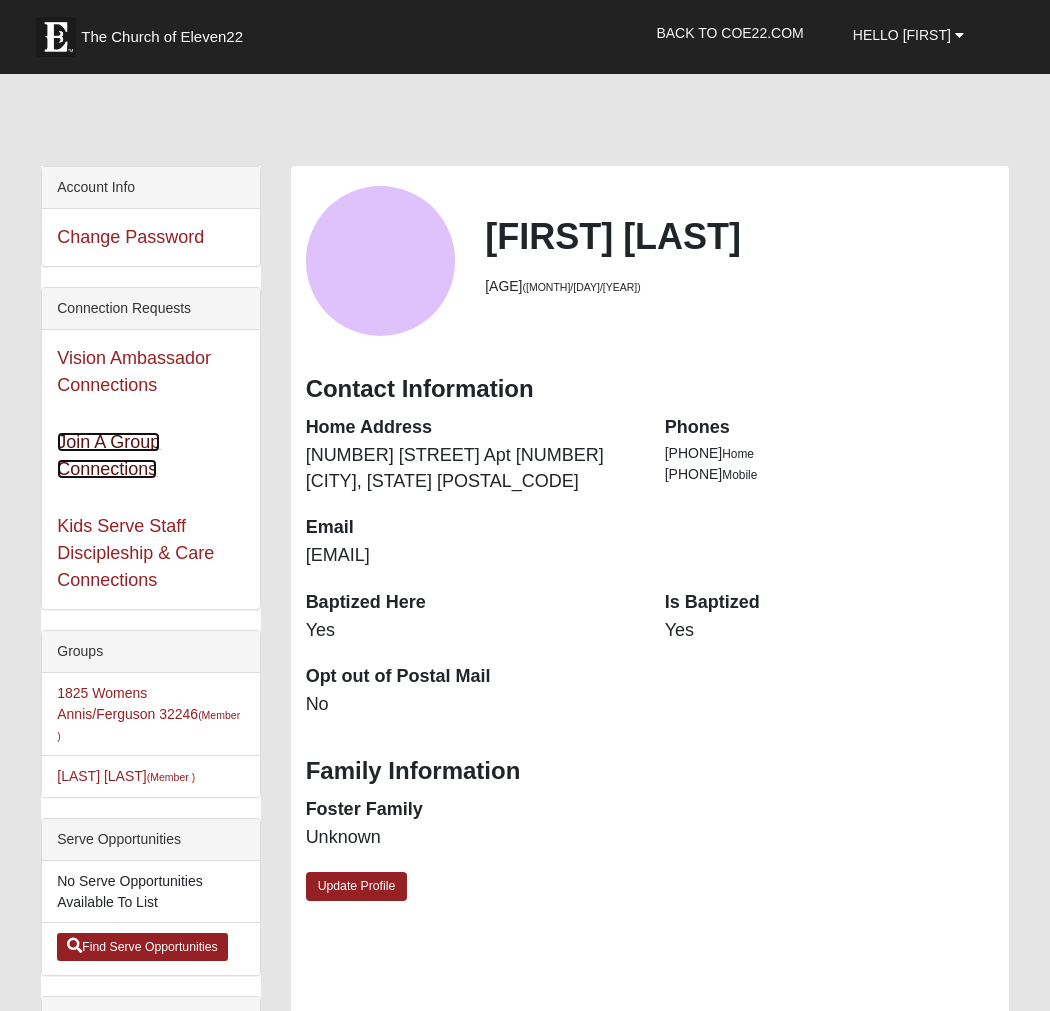 click on "Join A Group Connections" at bounding box center [108, 455] 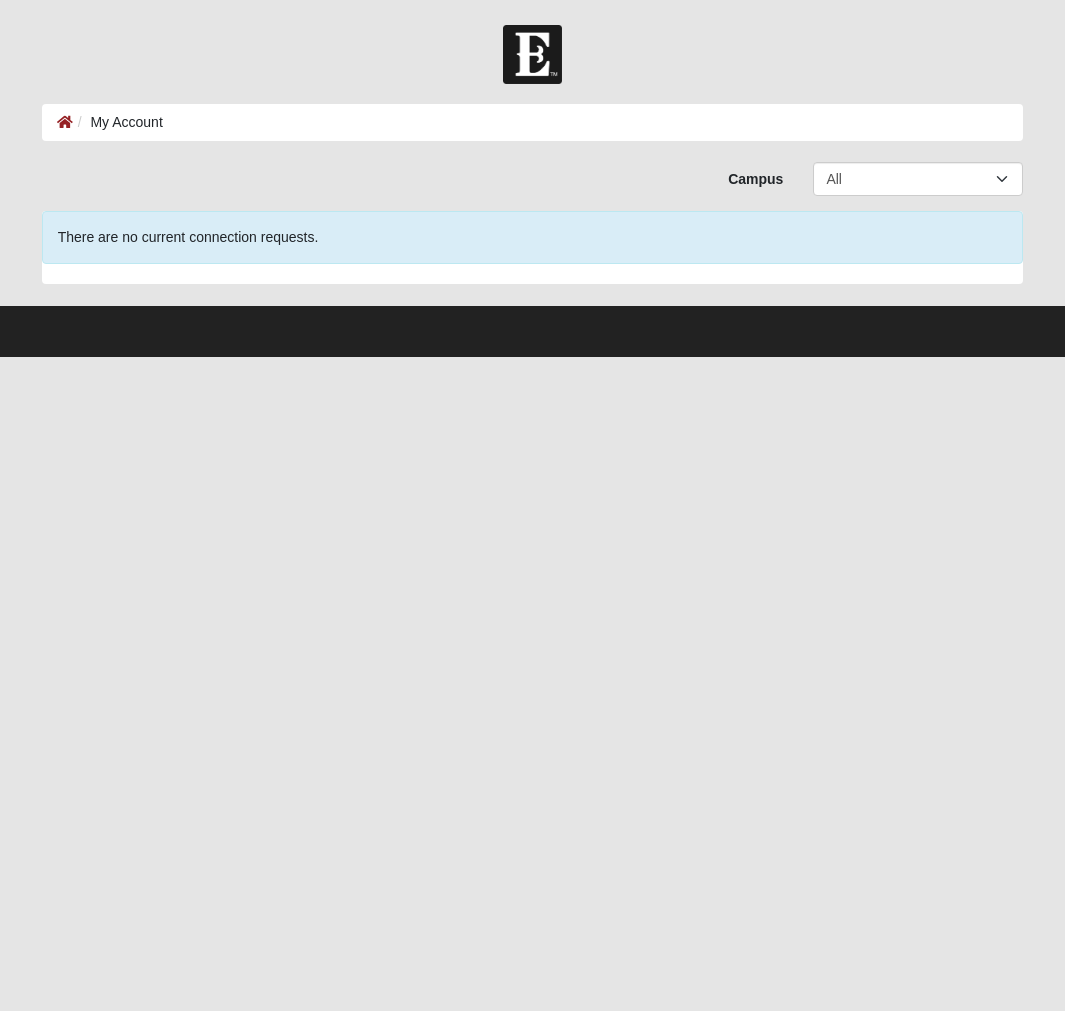 scroll, scrollTop: 0, scrollLeft: 0, axis: both 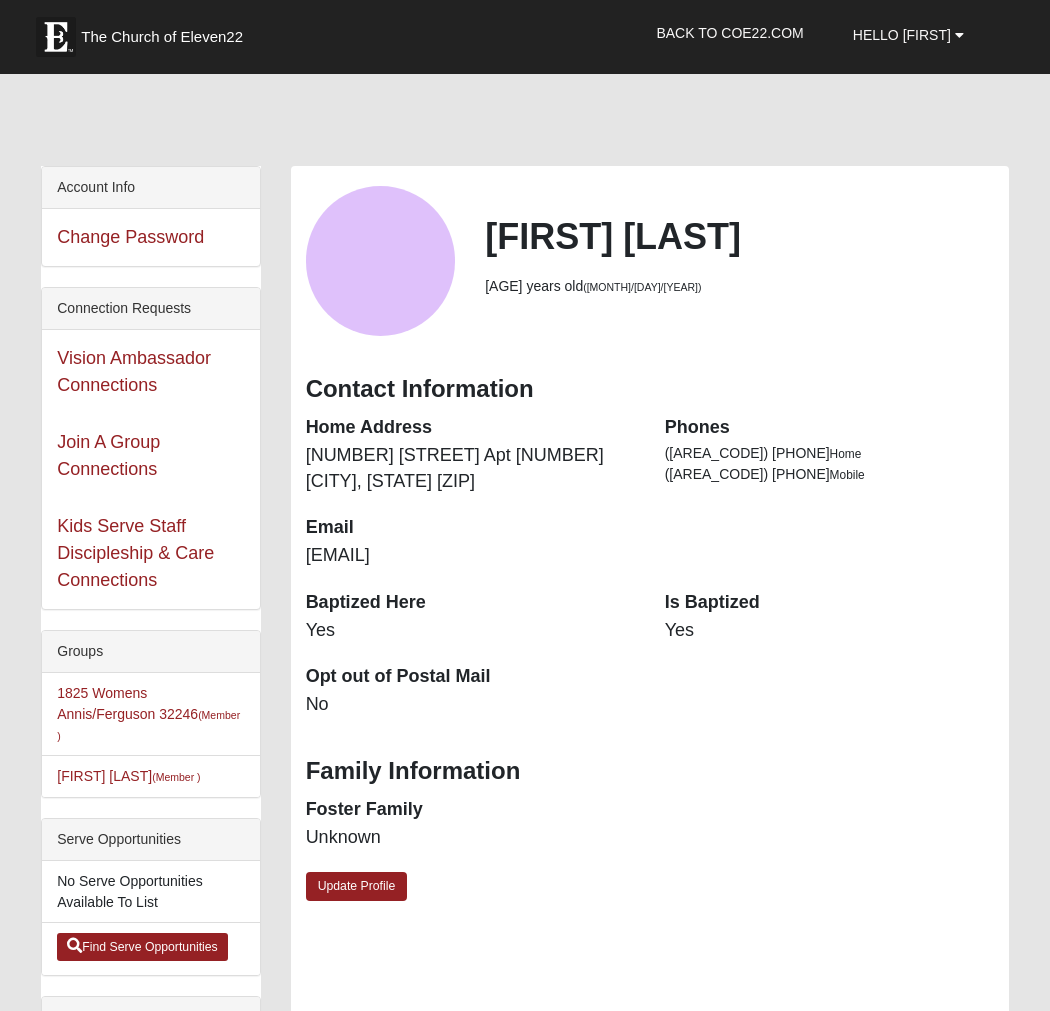 click on "Vision Ambassador Connections" at bounding box center (150, 372) 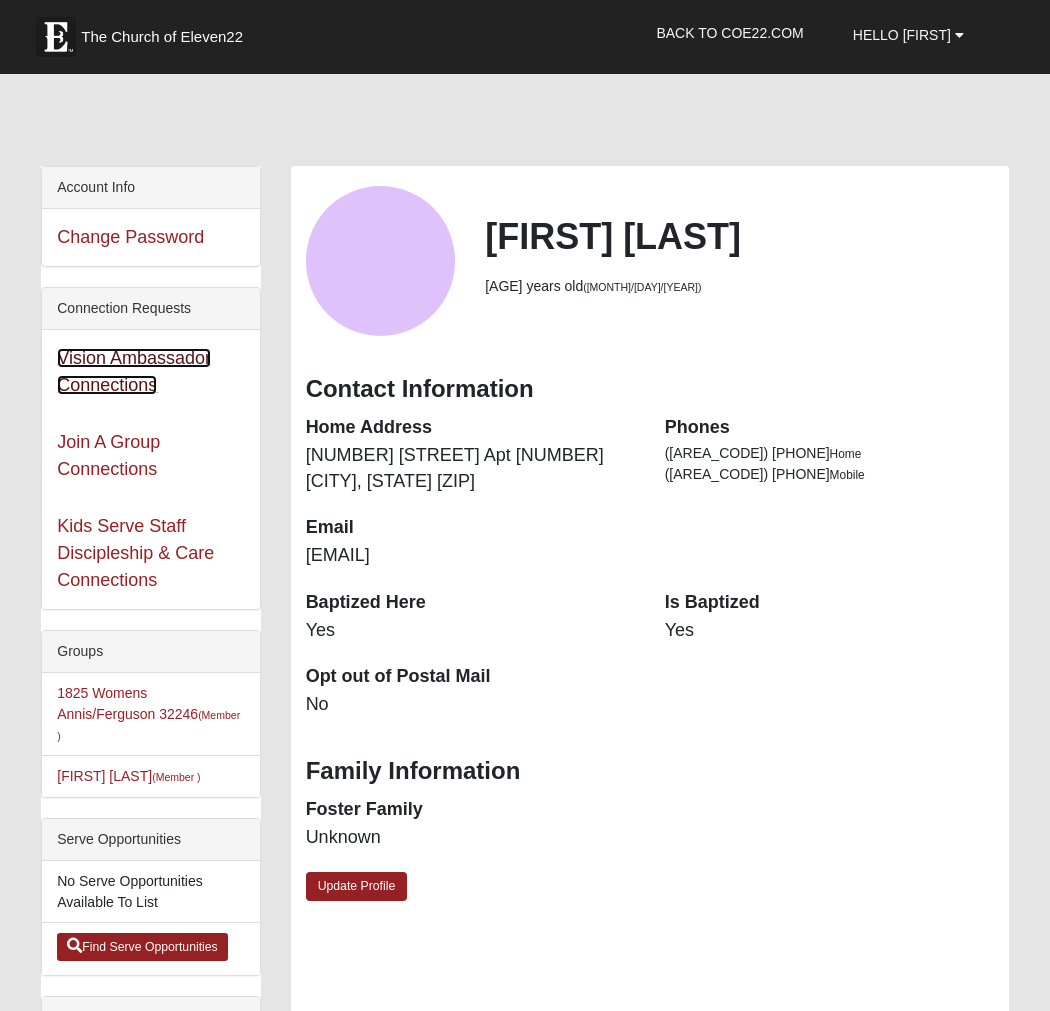 click on "Vision Ambassador Connections" at bounding box center (134, 371) 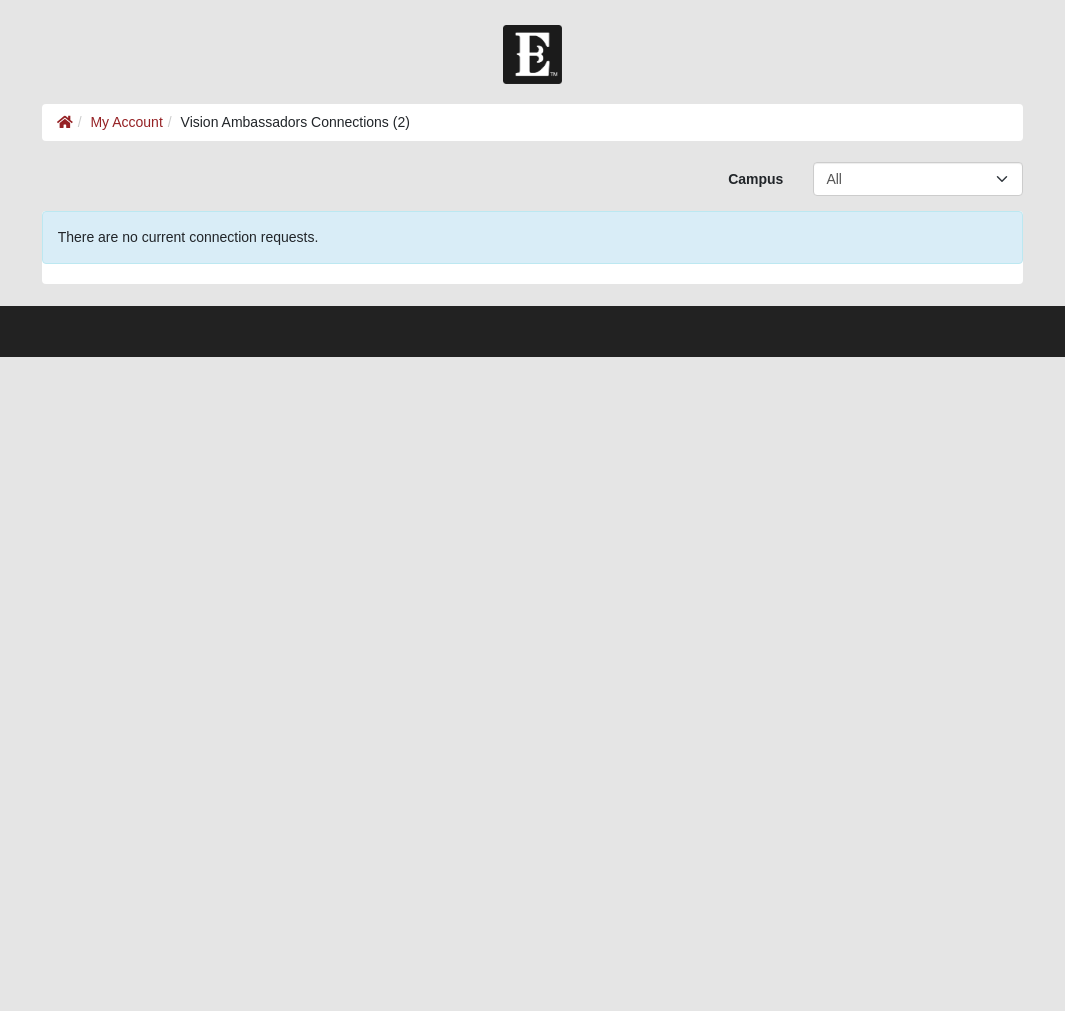 scroll, scrollTop: 0, scrollLeft: 0, axis: both 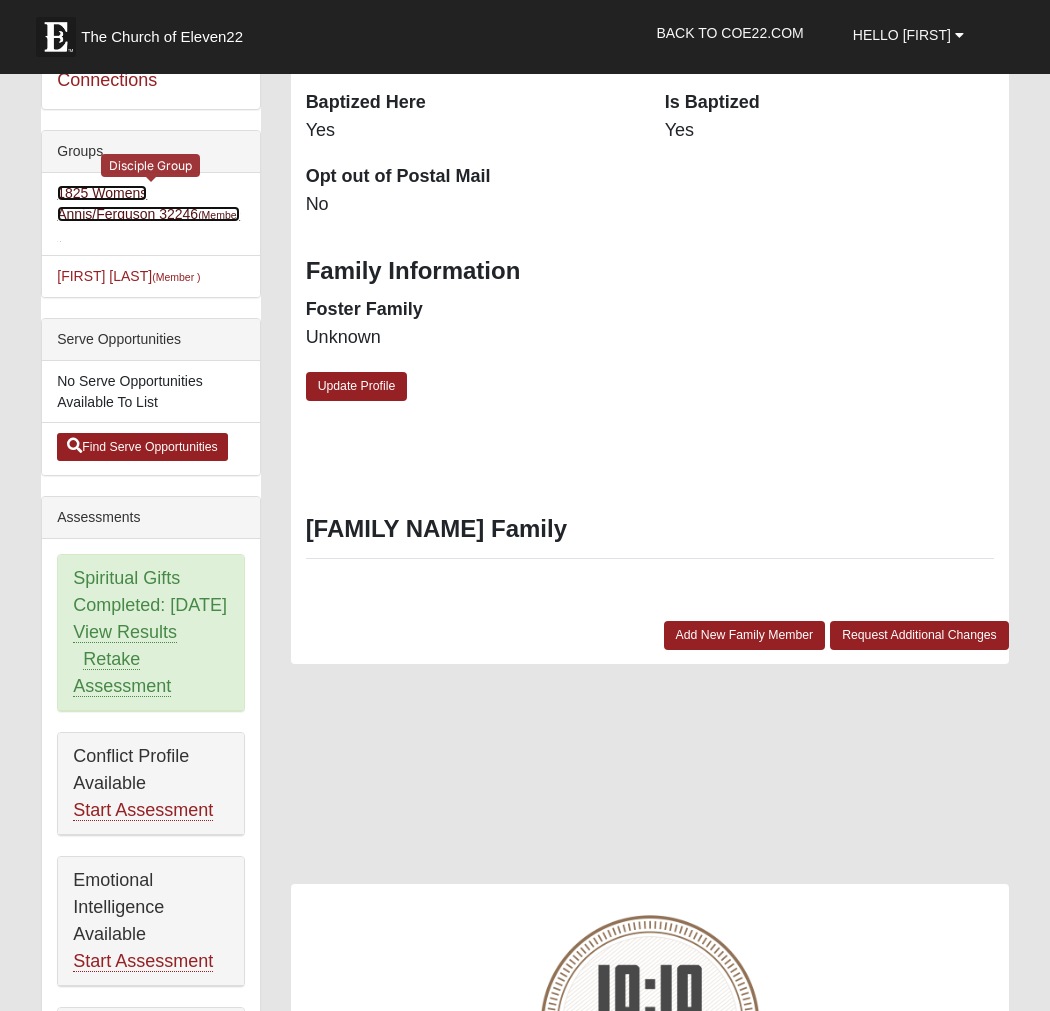 click on "1825 Womens Annis/Ferguson 32246  (Member        )" at bounding box center (148, 214) 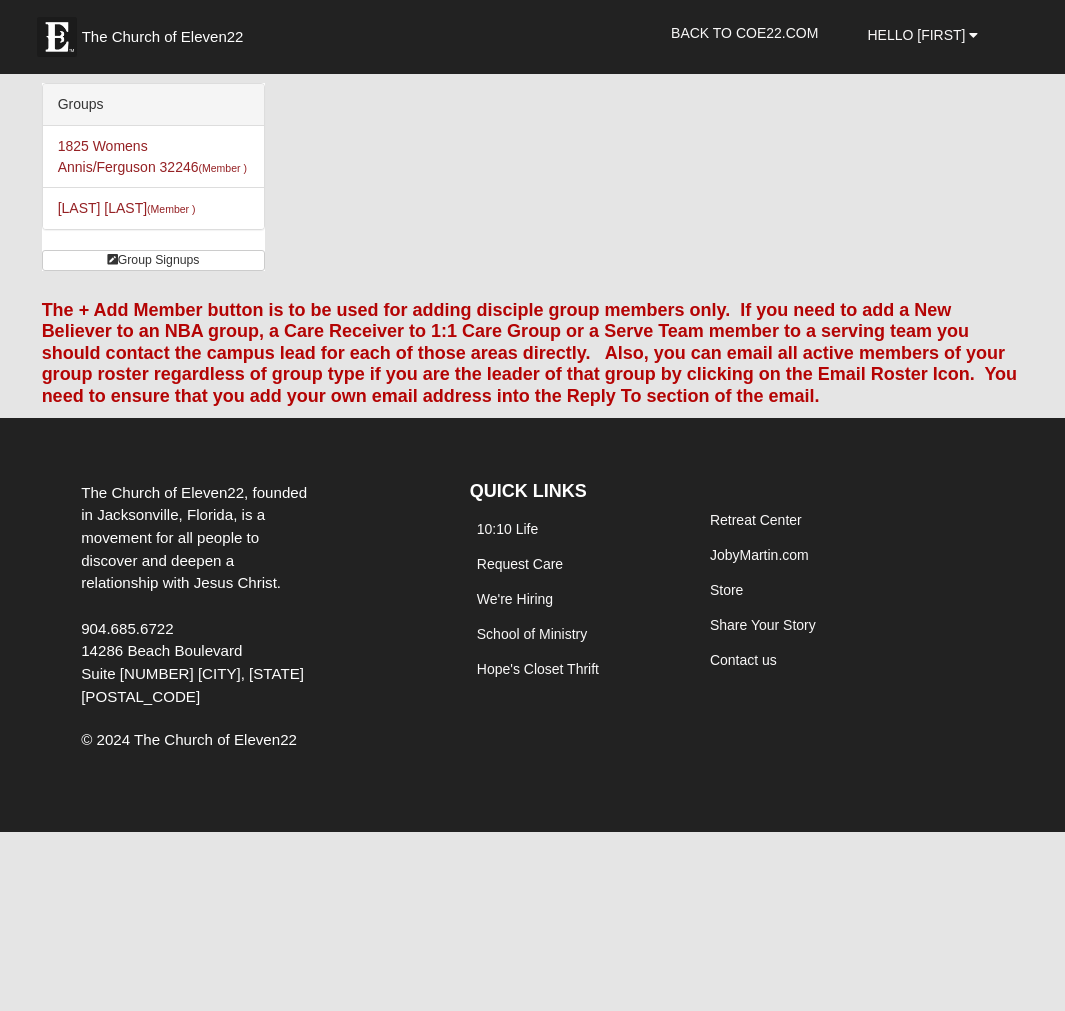 scroll, scrollTop: 0, scrollLeft: 0, axis: both 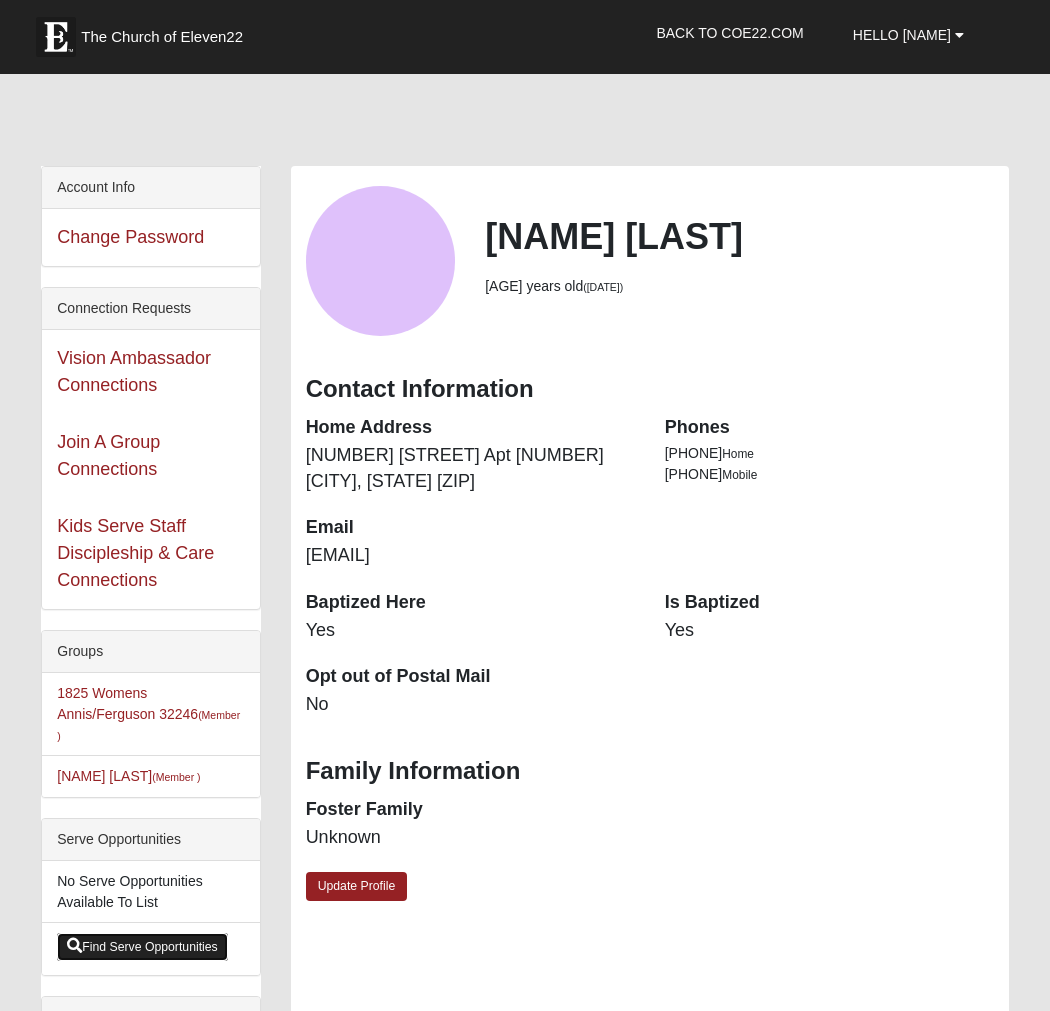 click on "Find Serve Opportunities" at bounding box center (142, 947) 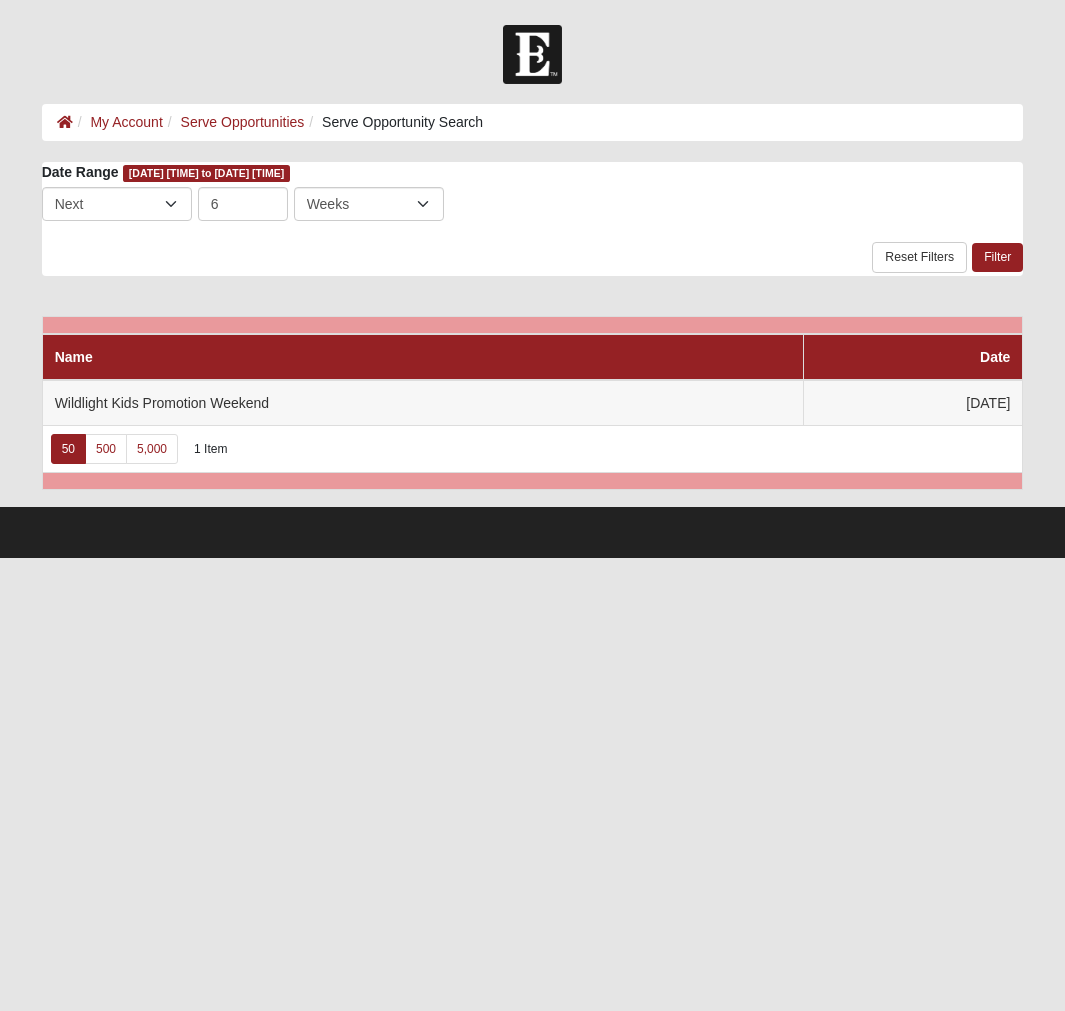 scroll, scrollTop: 0, scrollLeft: 0, axis: both 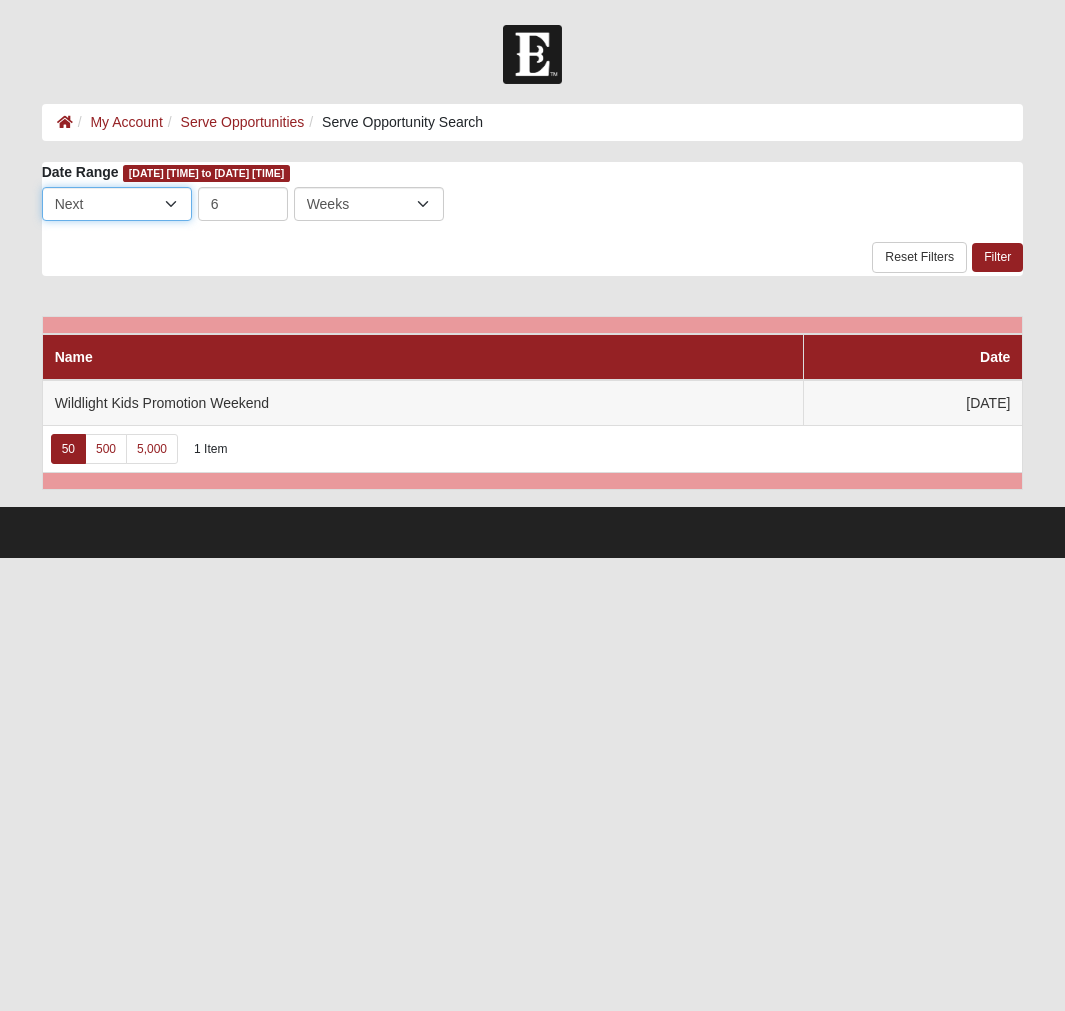 click on "Last
Next" at bounding box center [117, 204] 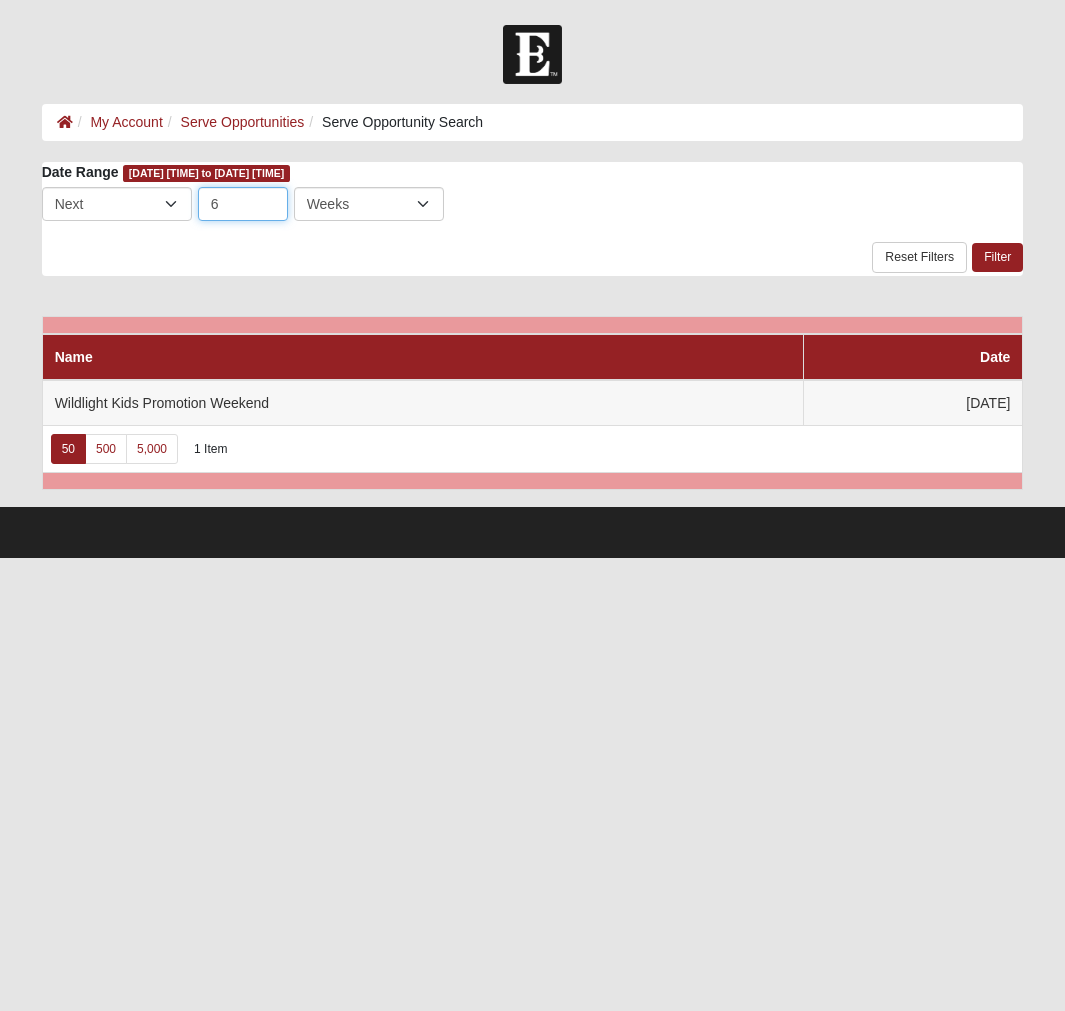 click on "6" at bounding box center [243, 204] 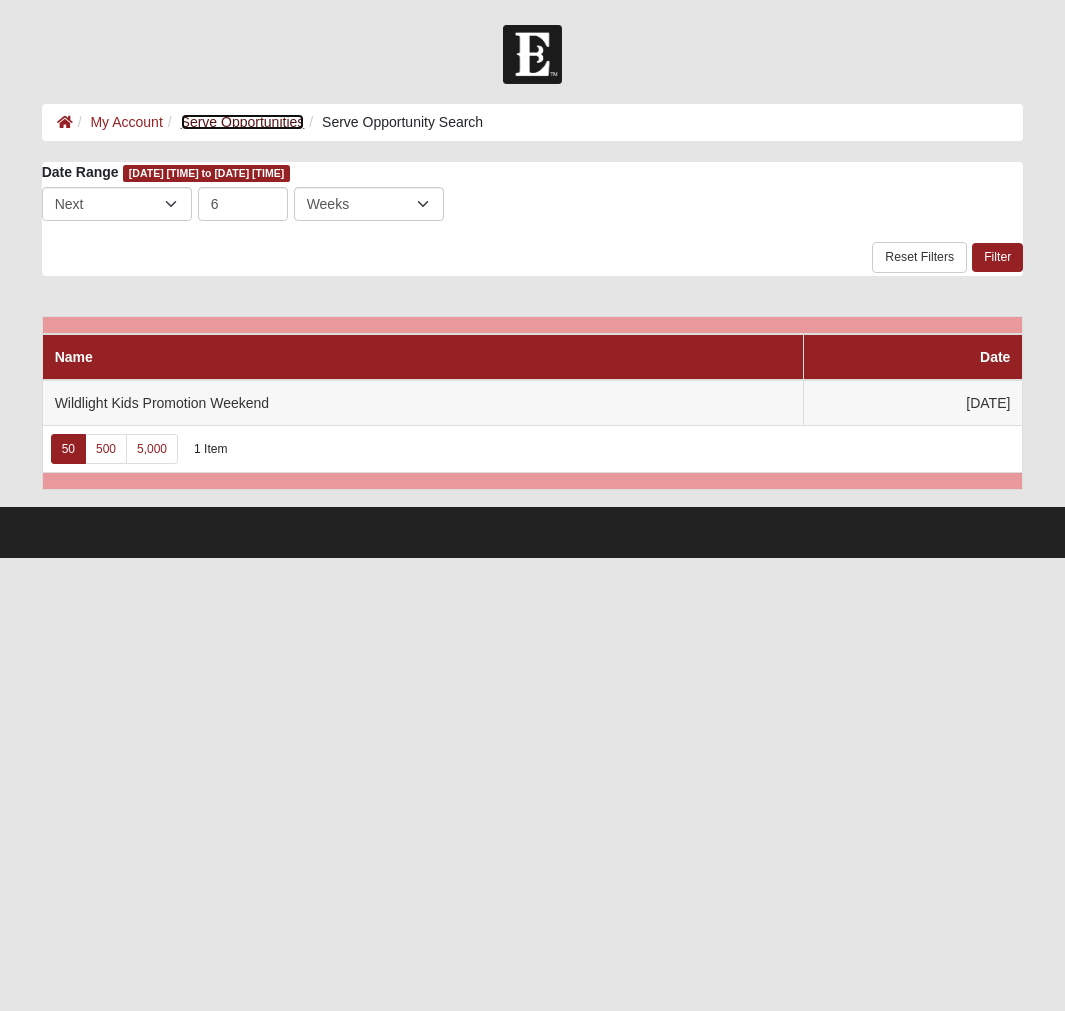 click on "Serve Opportunities" at bounding box center (243, 122) 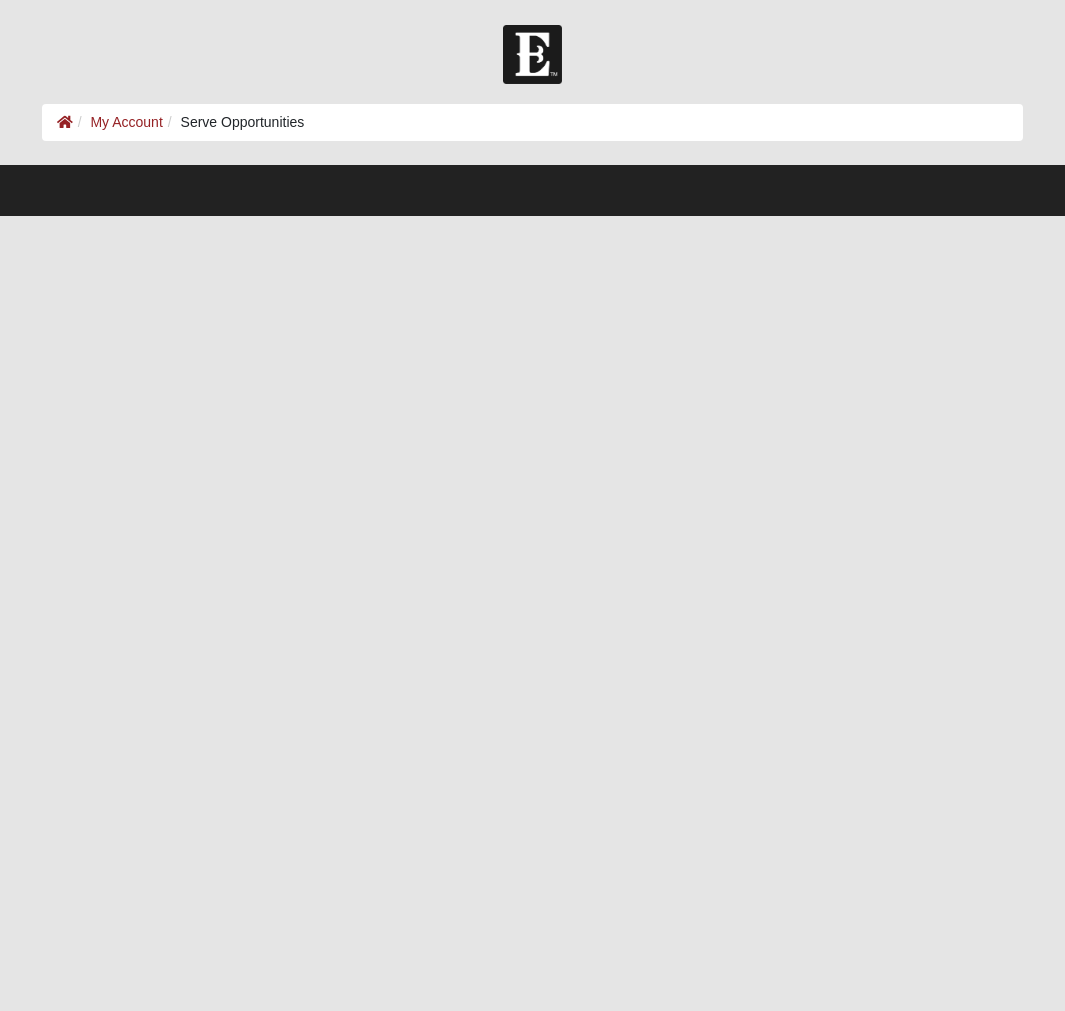 scroll, scrollTop: 0, scrollLeft: 0, axis: both 